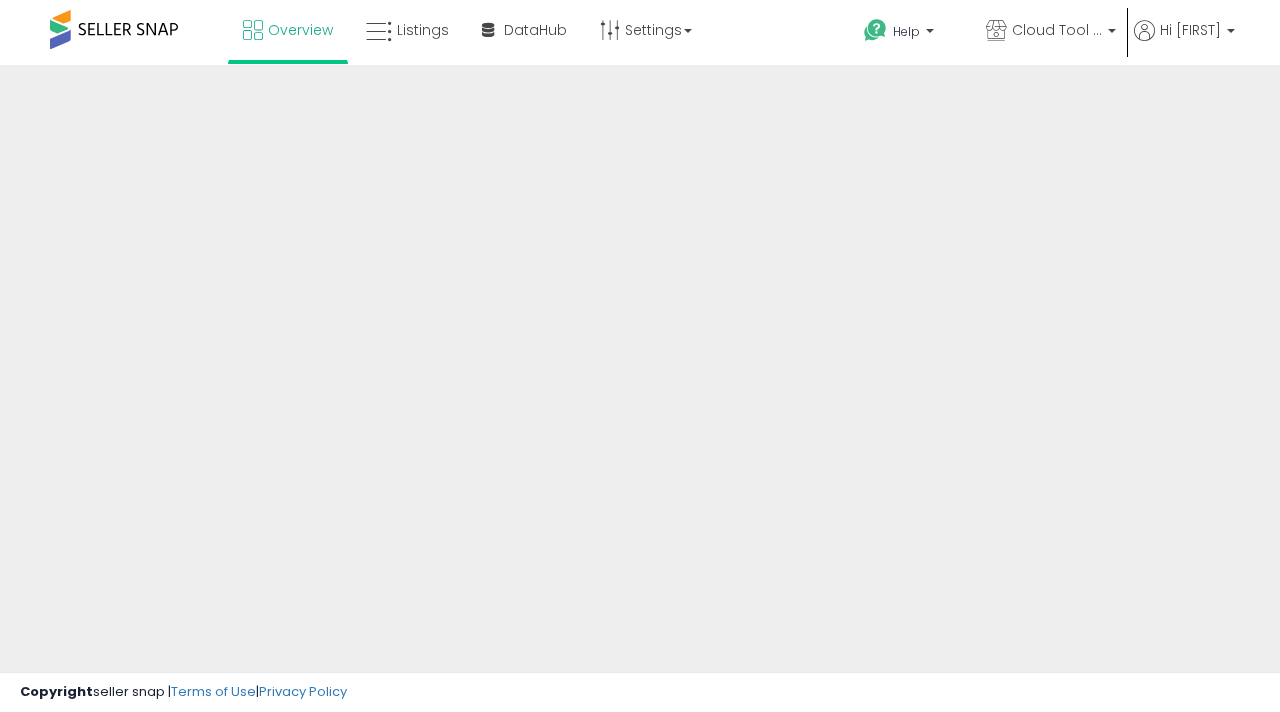 scroll, scrollTop: 0, scrollLeft: 0, axis: both 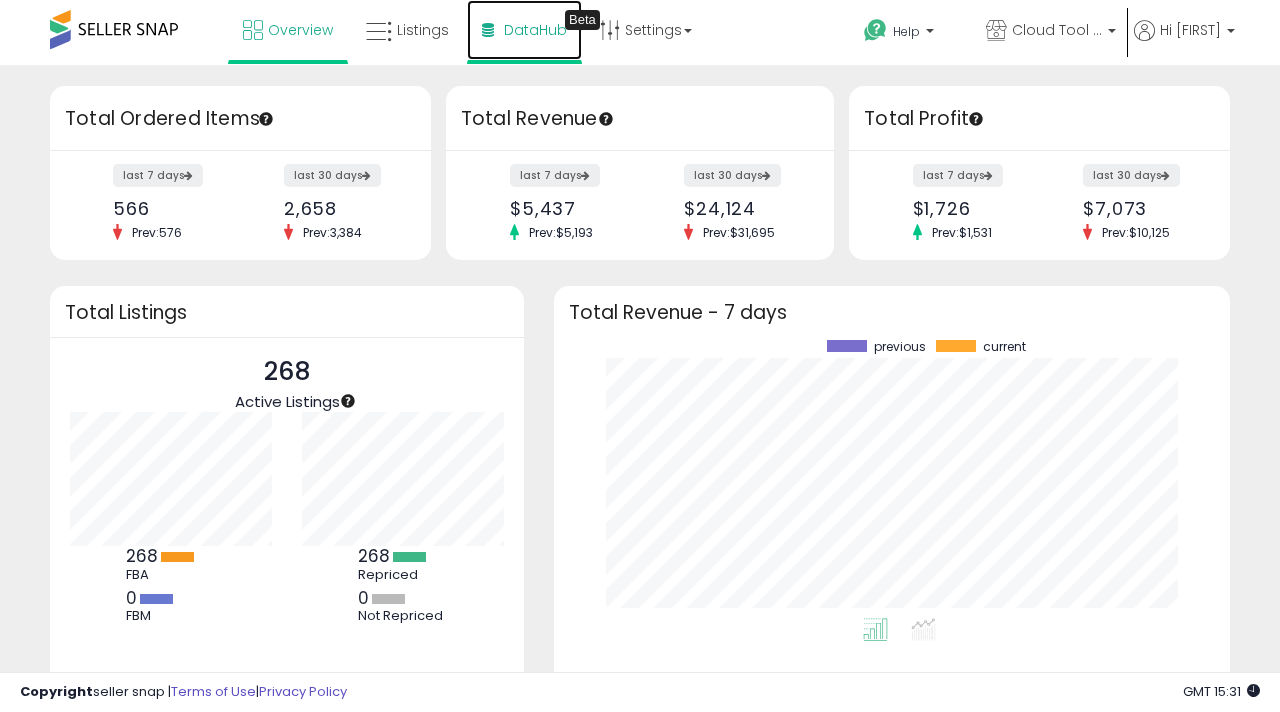 click on "DataHub" at bounding box center (535, 30) 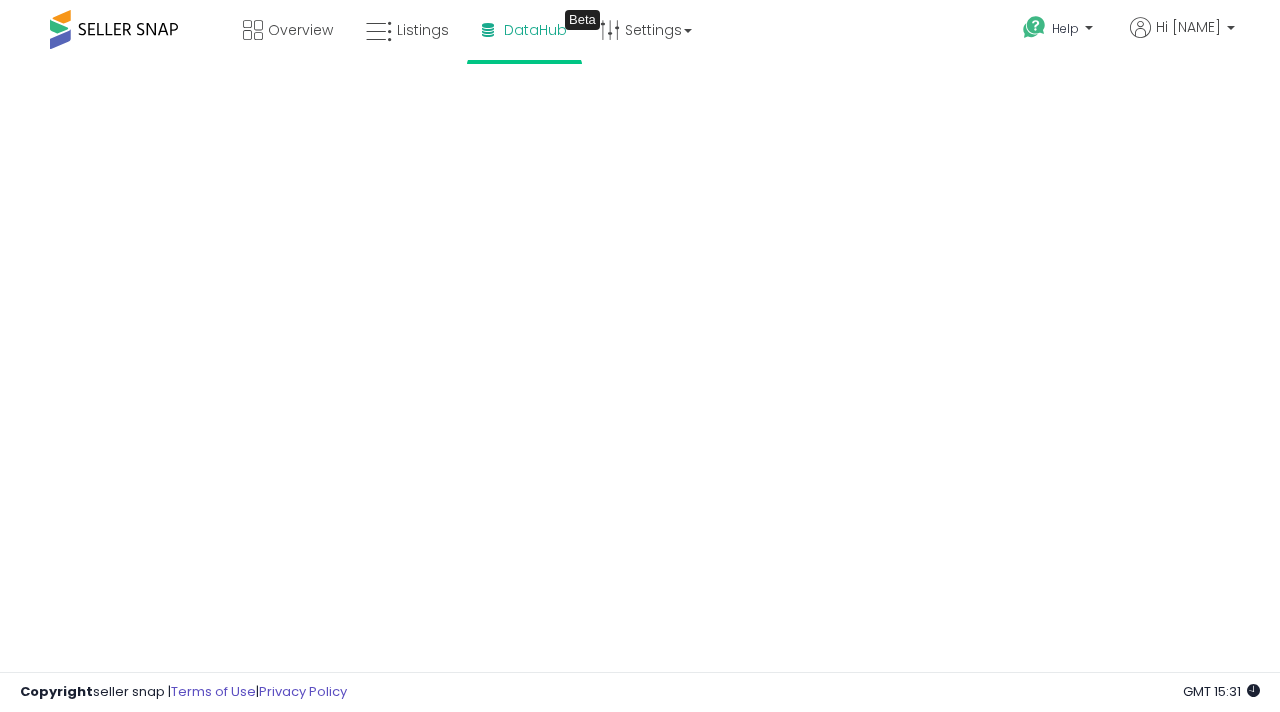 scroll, scrollTop: 0, scrollLeft: 0, axis: both 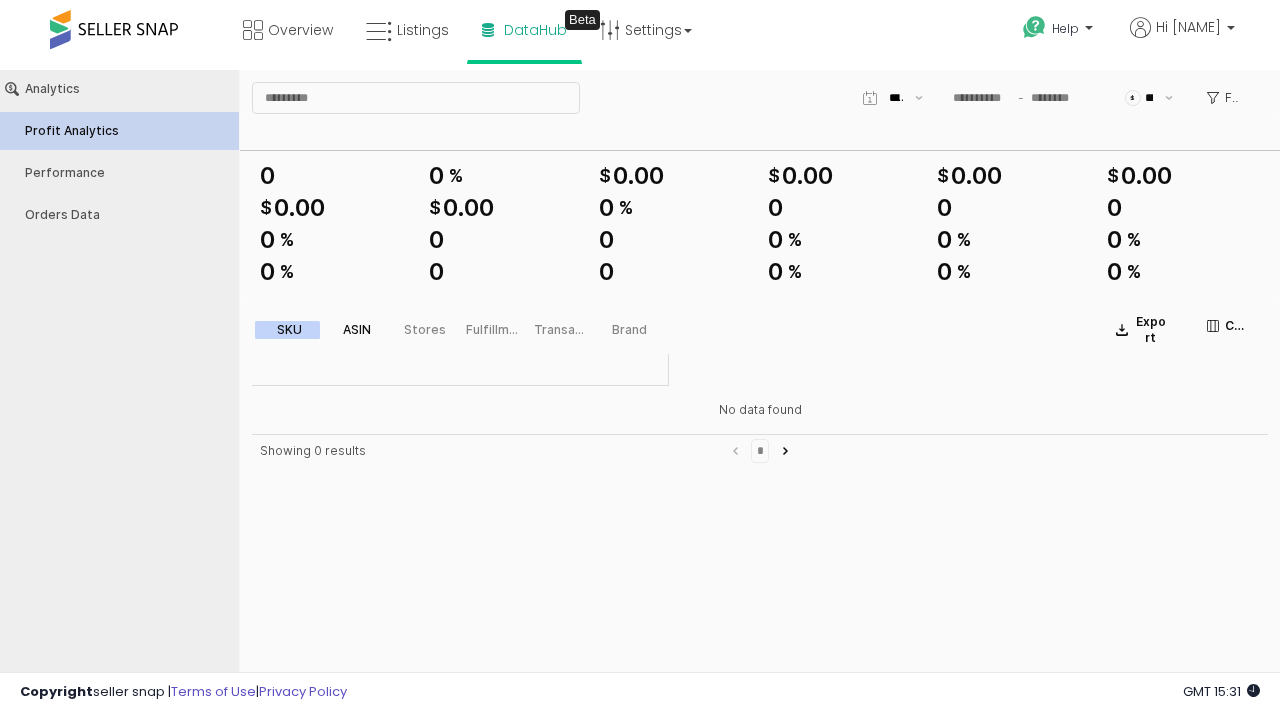 click on "ASIN" at bounding box center [357, 330] 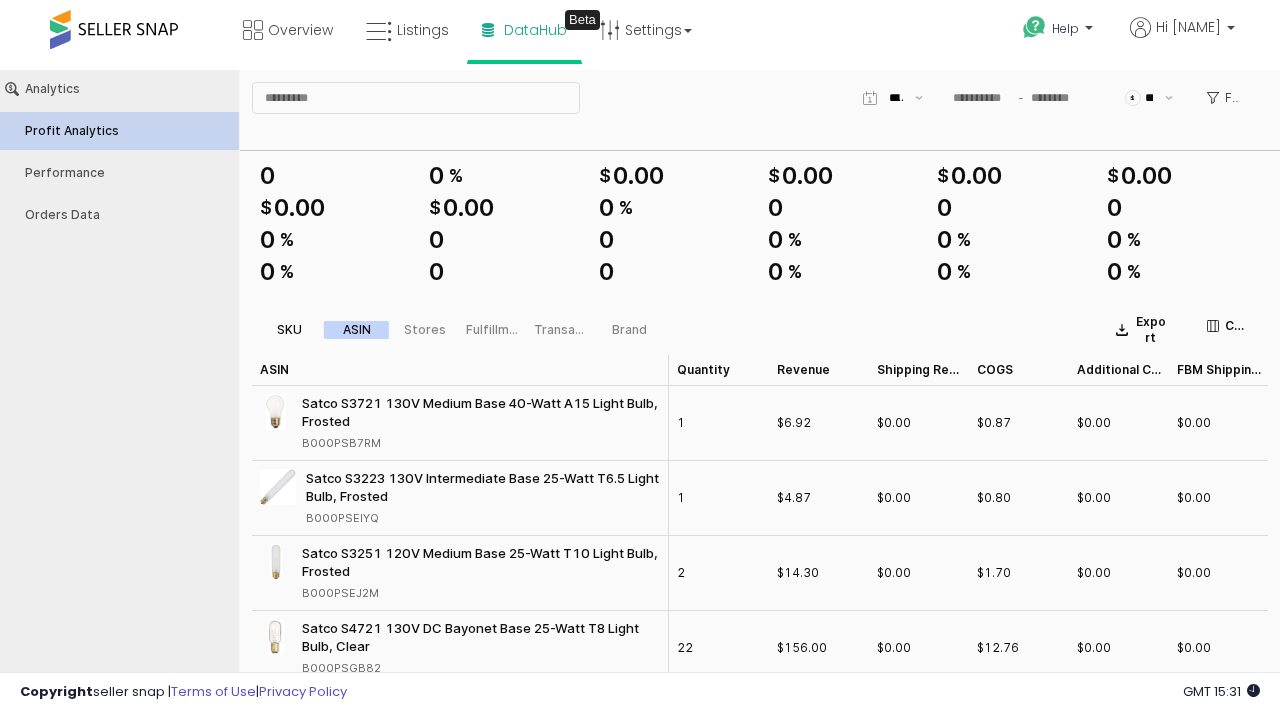 click on "SKU" at bounding box center [289, 330] 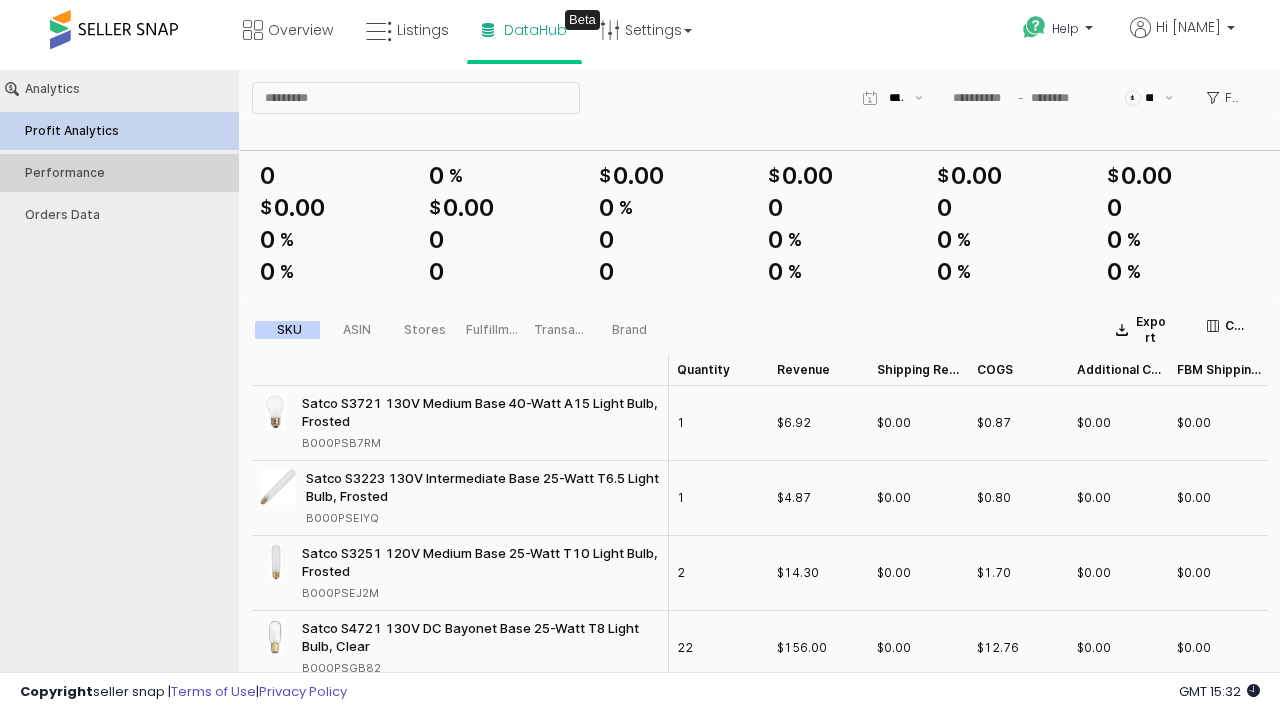 click on "Performance" at bounding box center [129, 173] 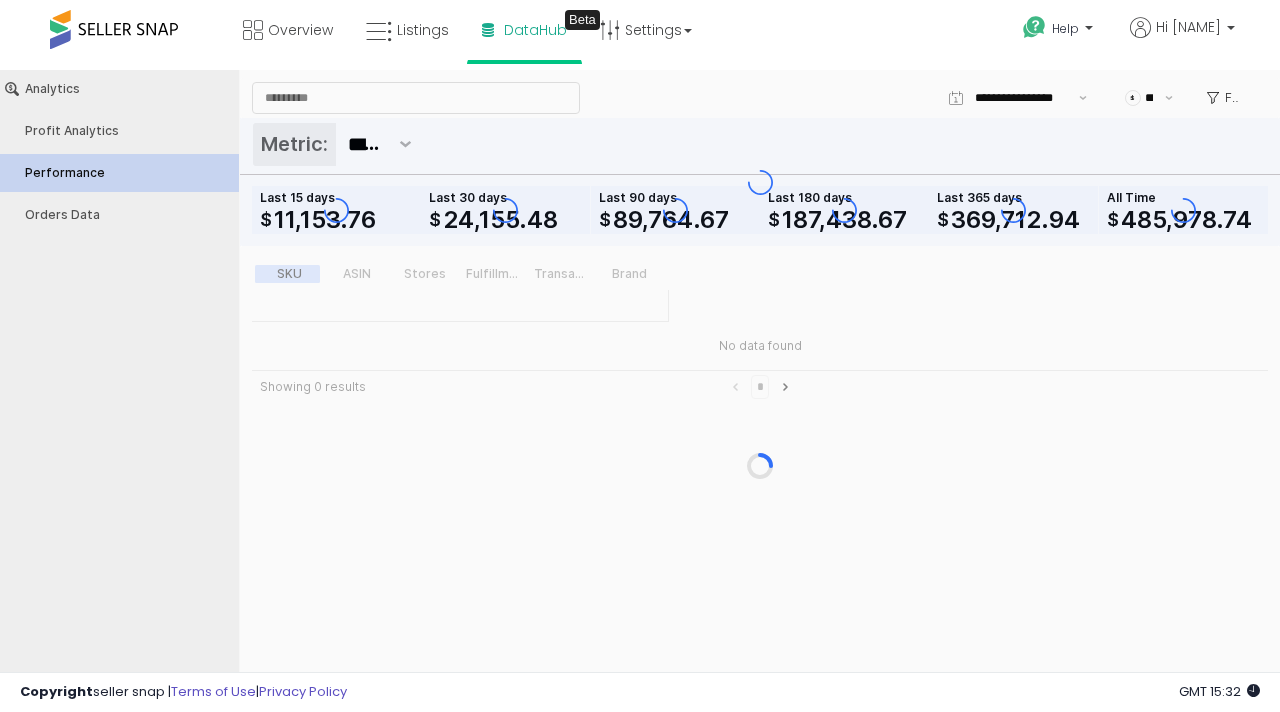 type on "***" 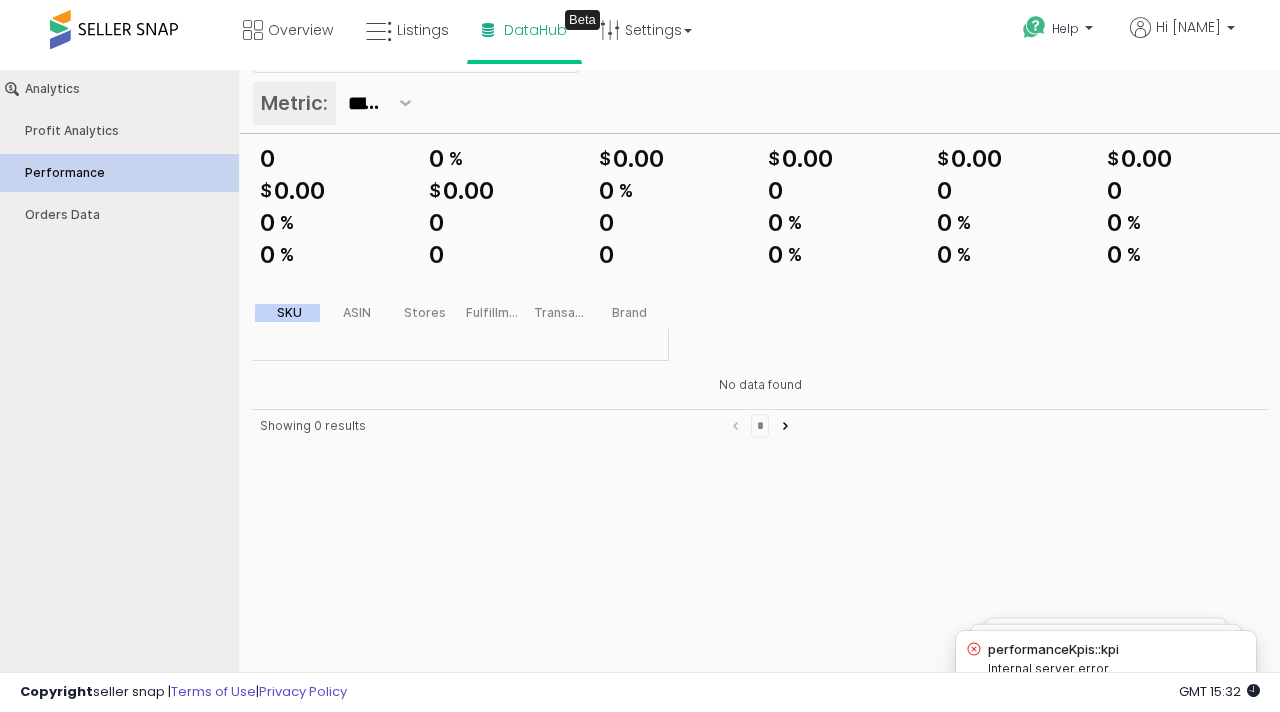 scroll, scrollTop: 0, scrollLeft: 0, axis: both 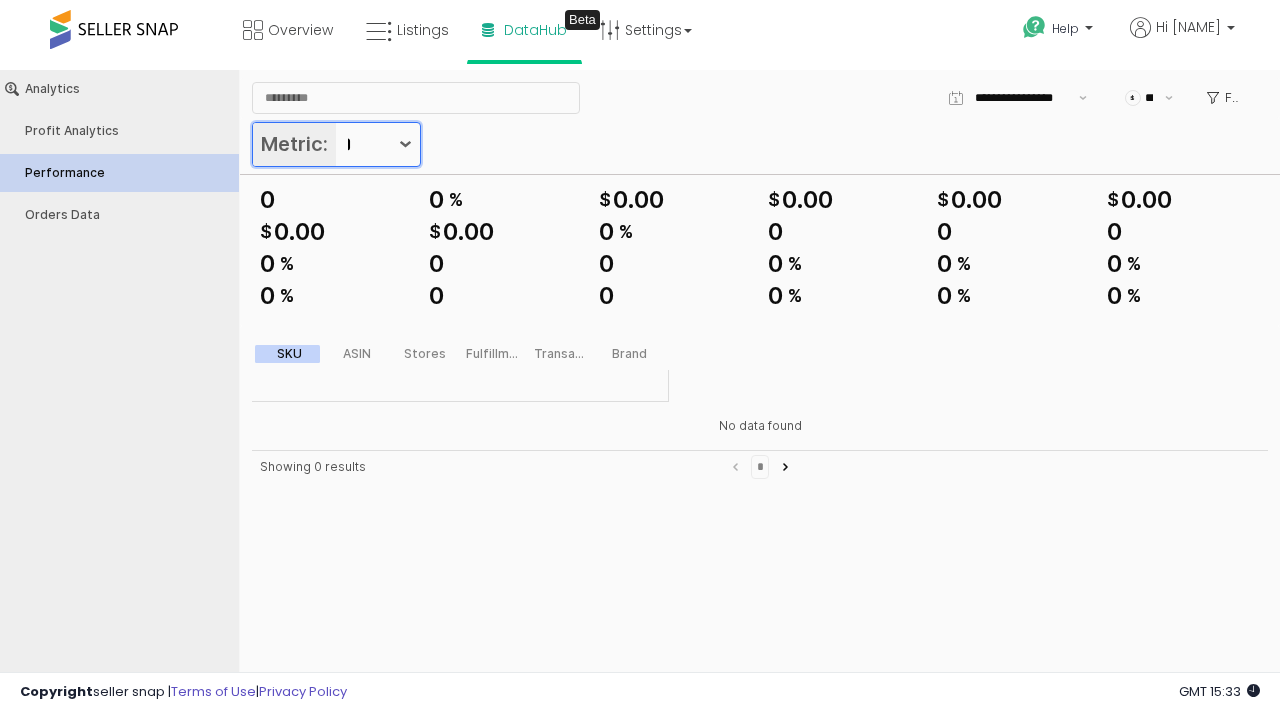 click at bounding box center [405, 144] 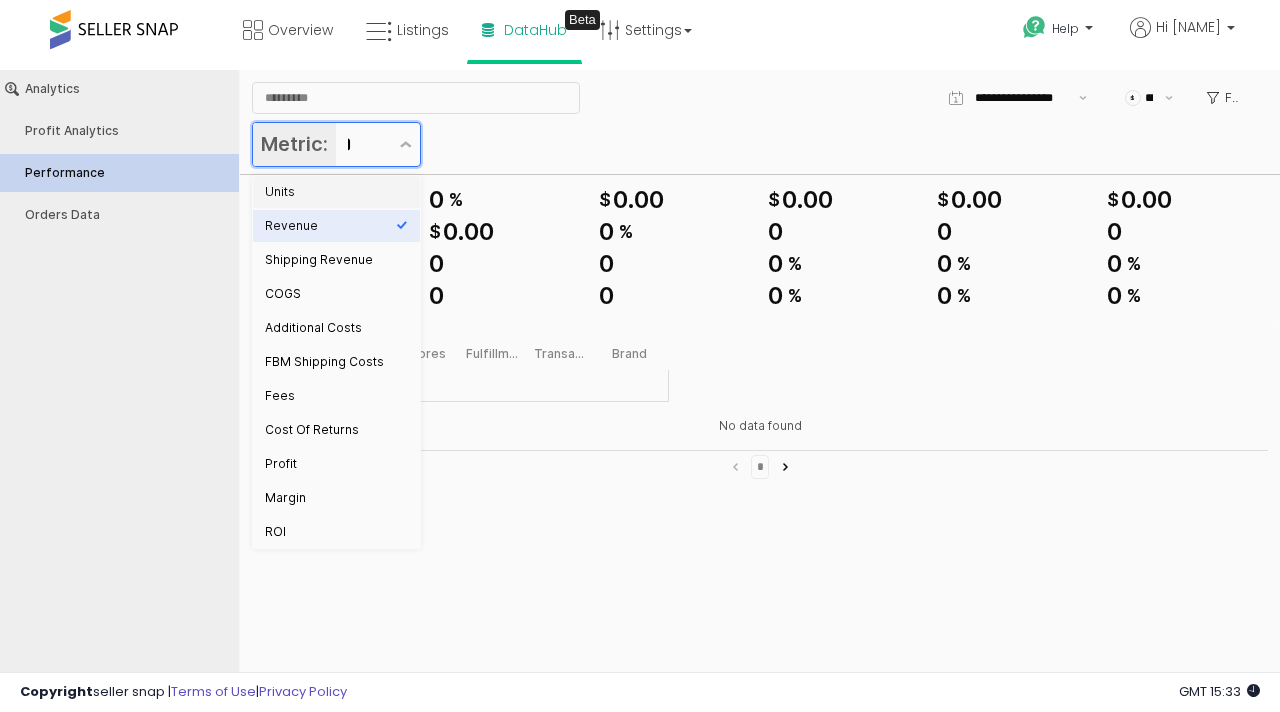 click on "Units" at bounding box center (330, 192) 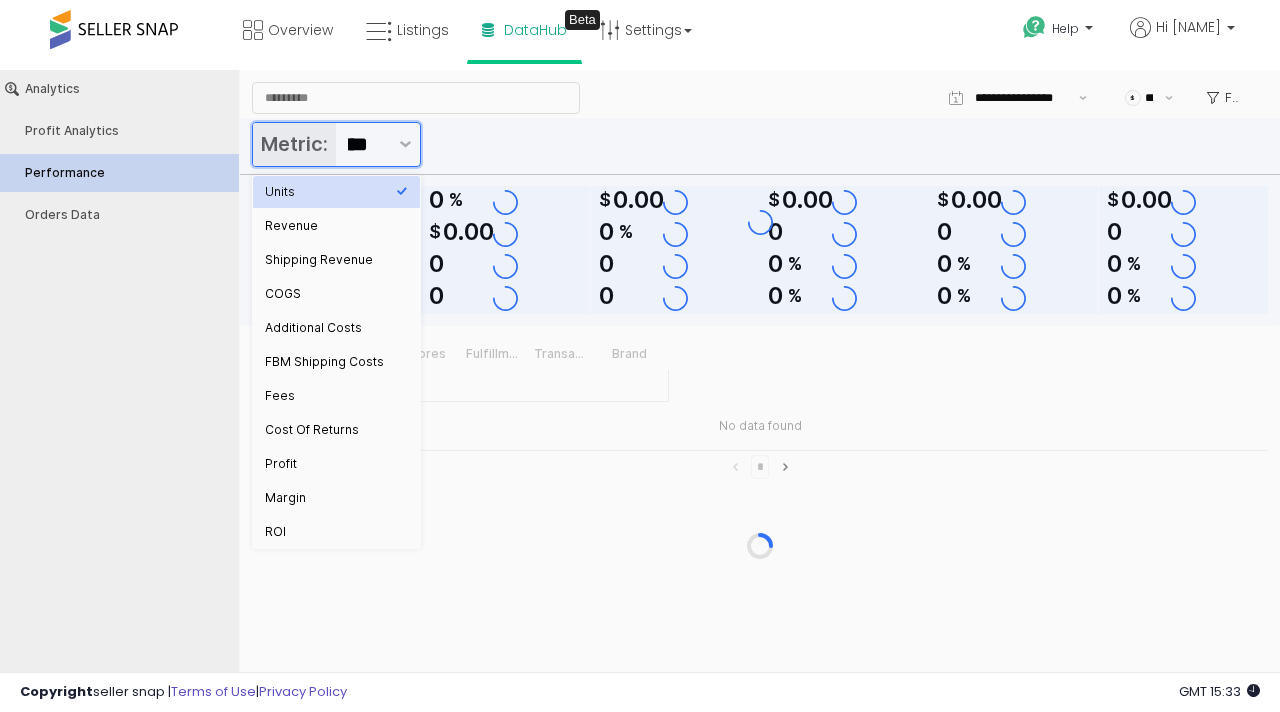 scroll, scrollTop: 0, scrollLeft: 19, axis: horizontal 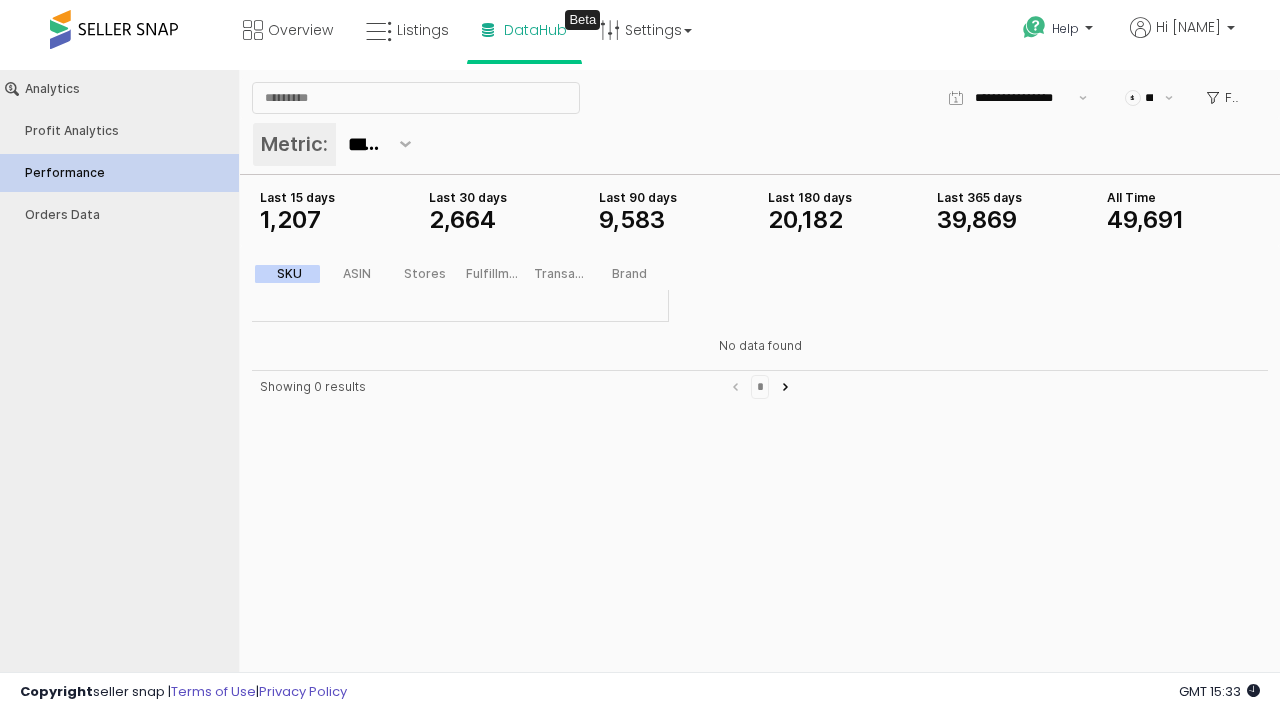 click on "$ *** Filters" at bounding box center (760, 98) 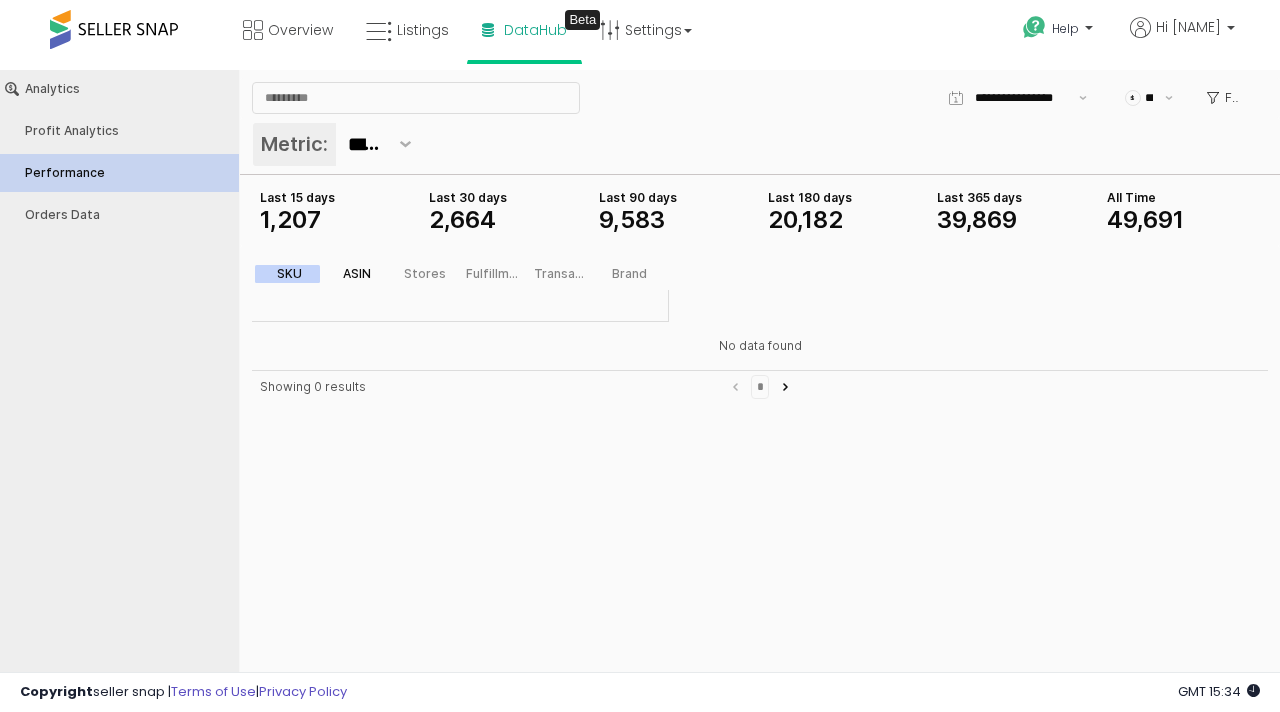 click on "ASIN" at bounding box center [357, 274] 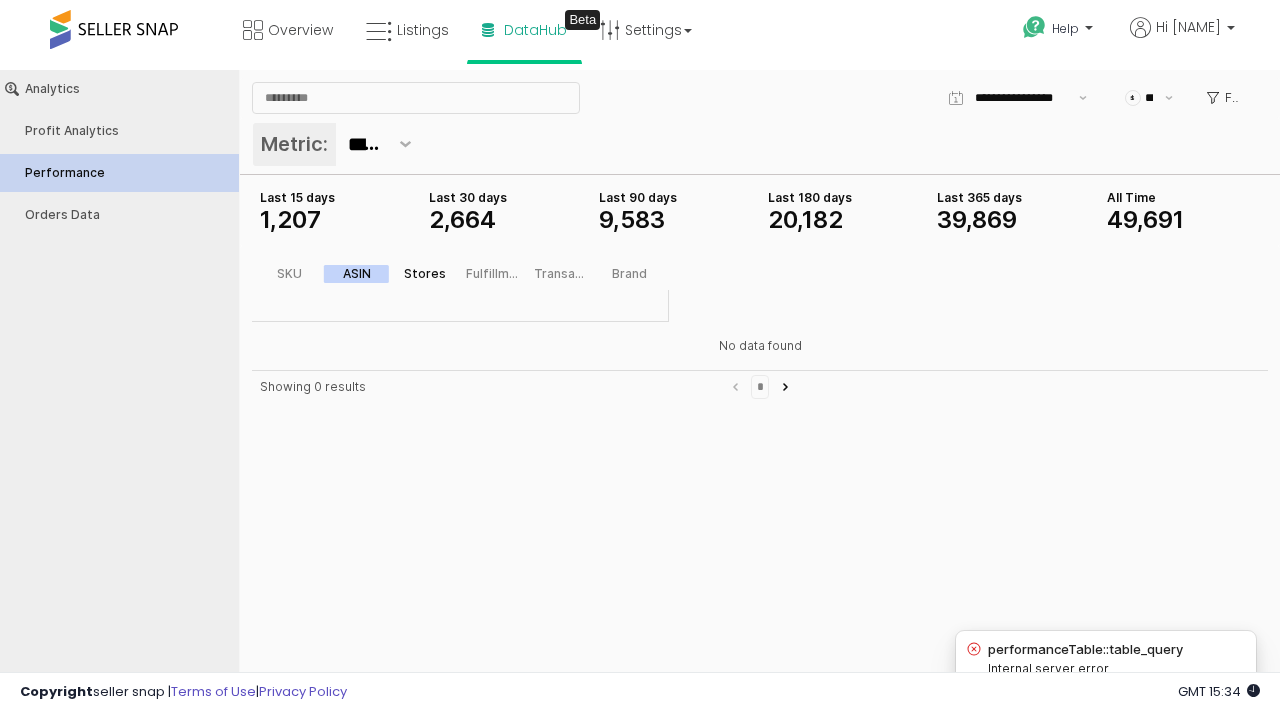 click on "Stores" at bounding box center (425, 274) 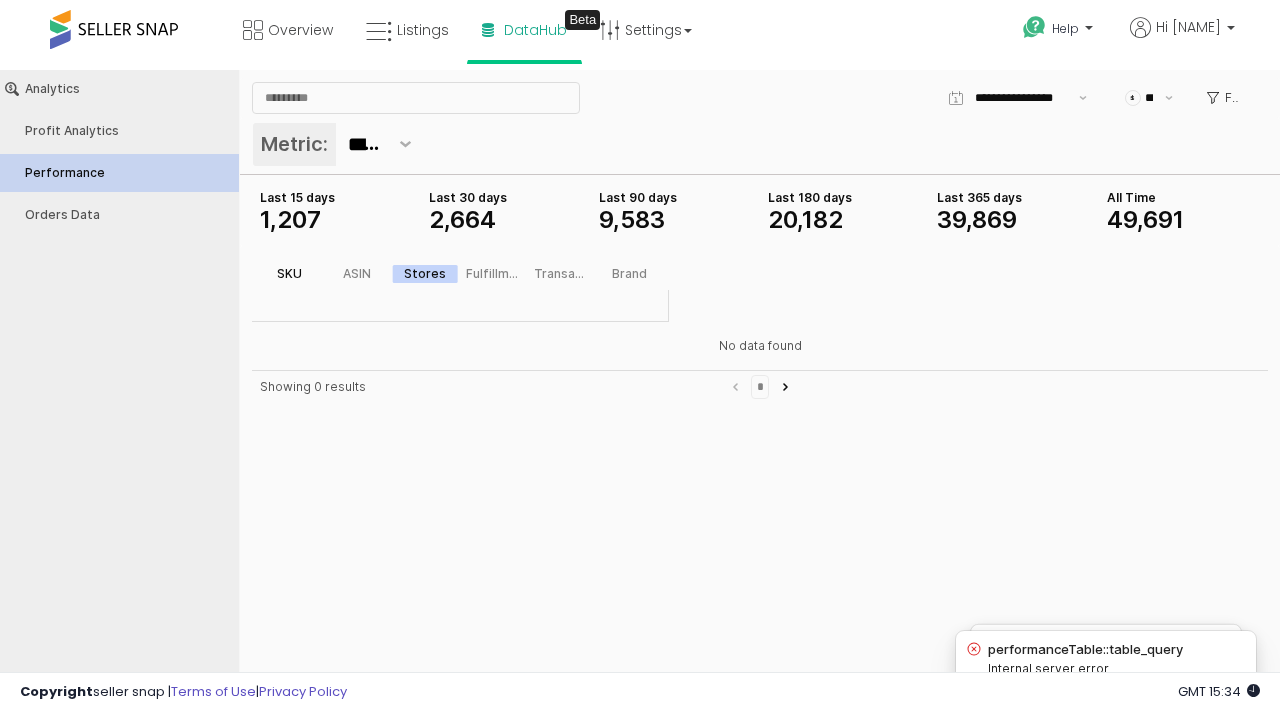 click on "SKU" at bounding box center [289, 274] 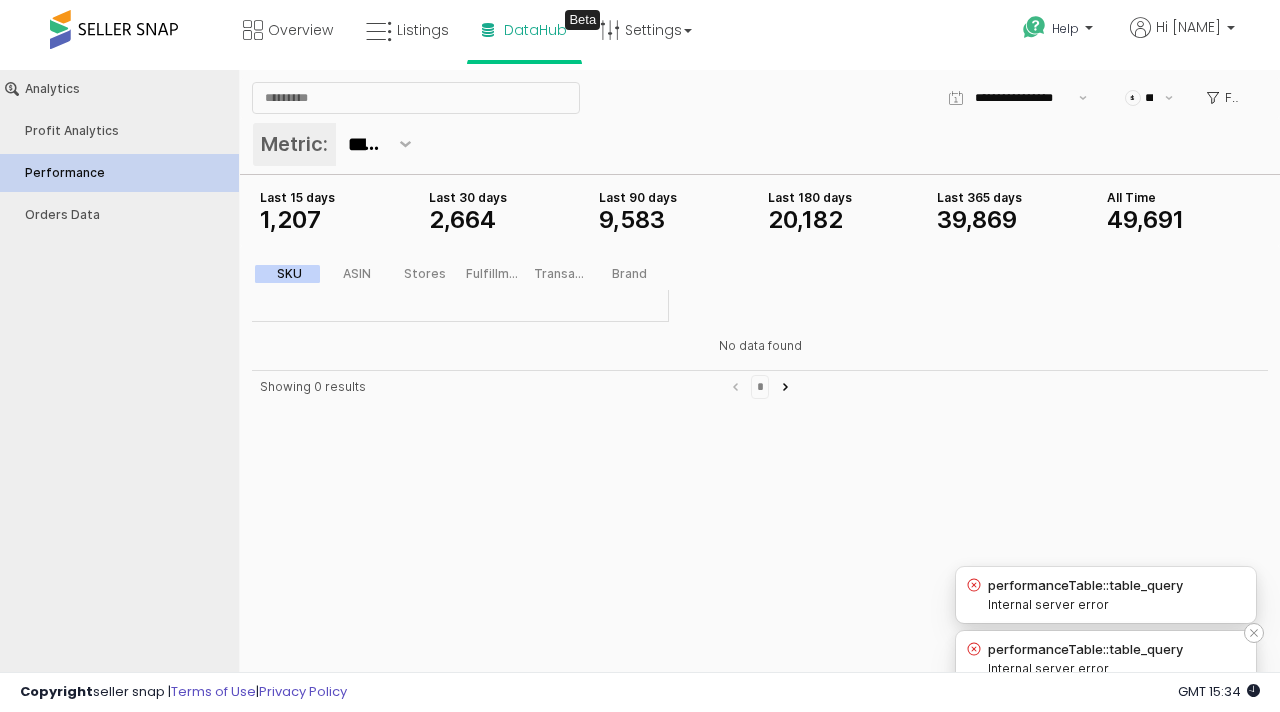 click 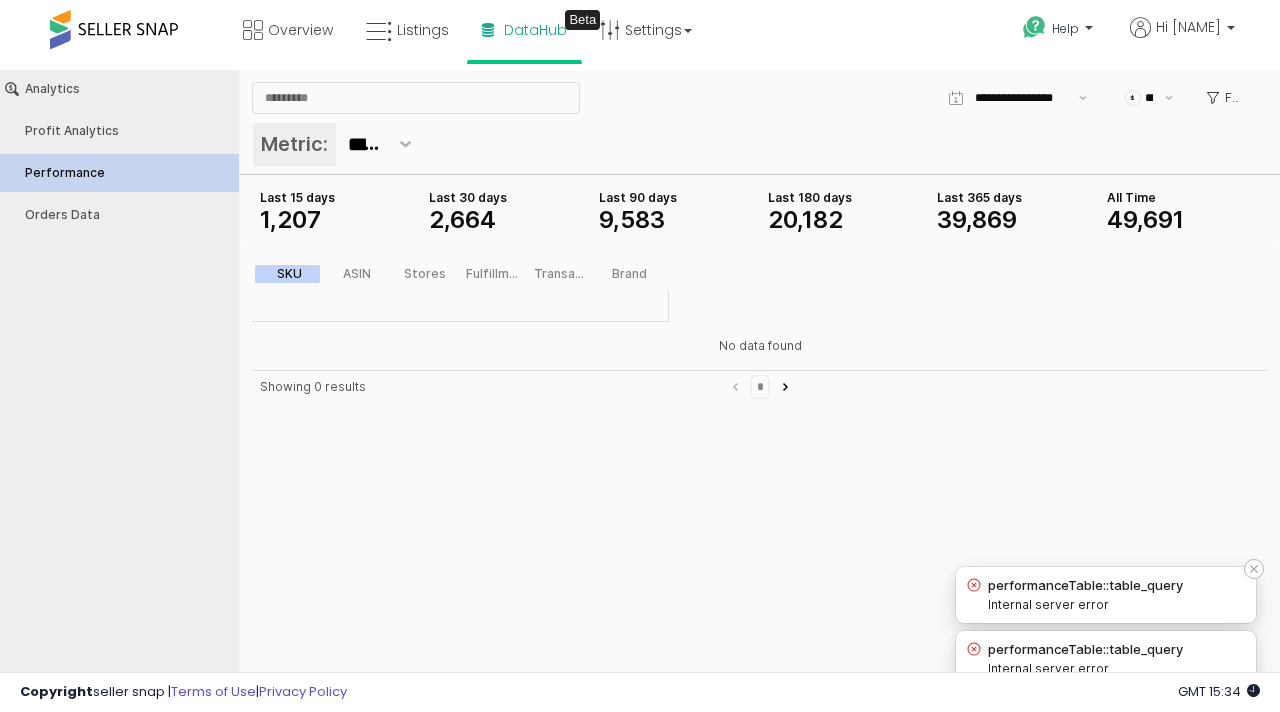 click 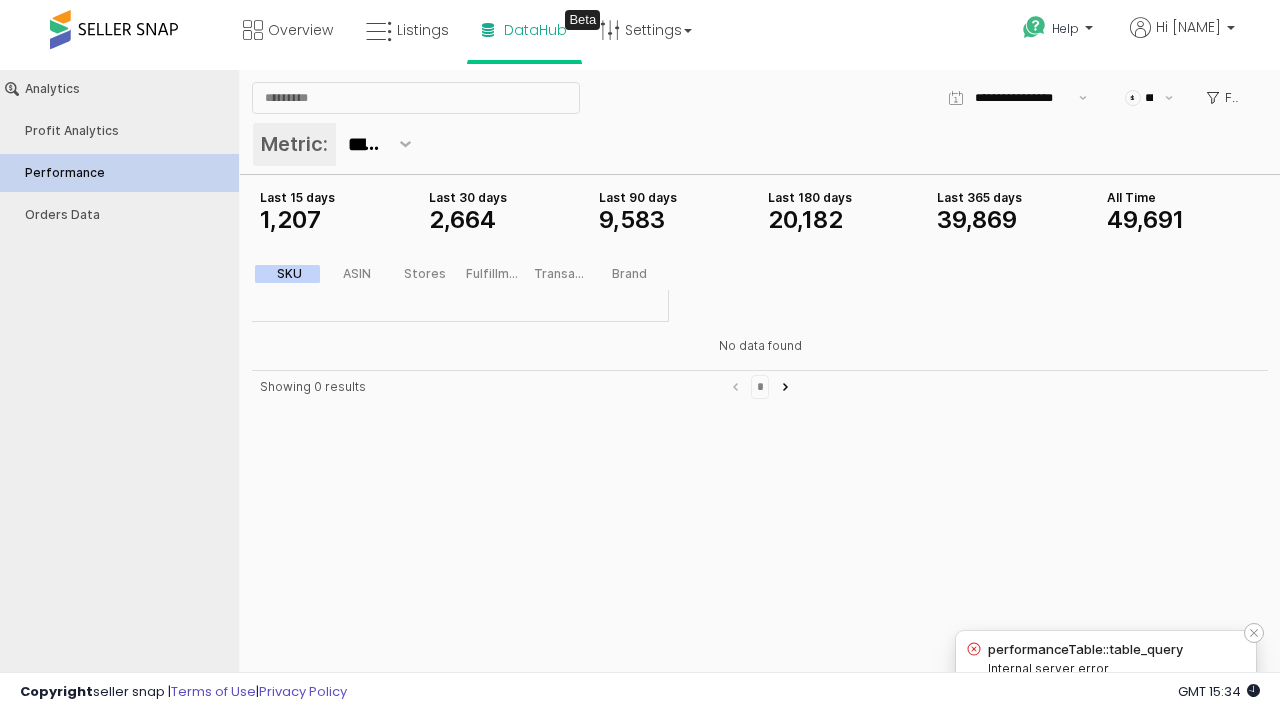 click 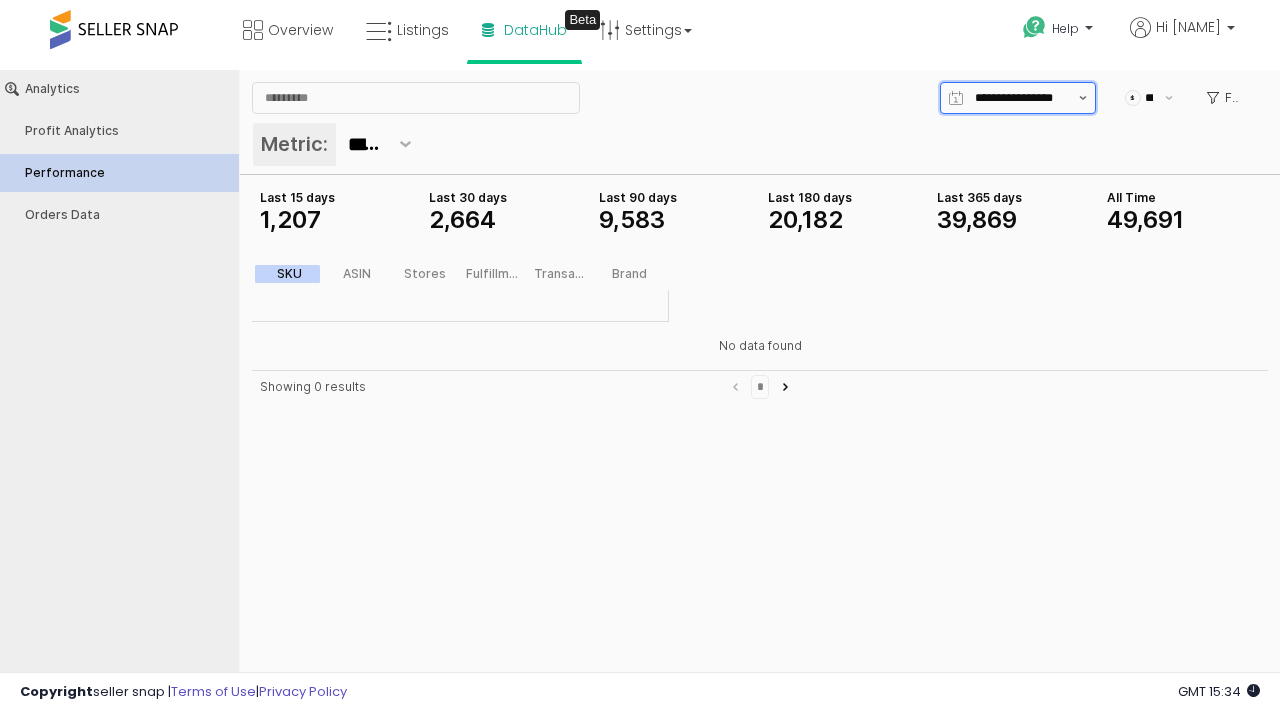 click at bounding box center [1083, 98] 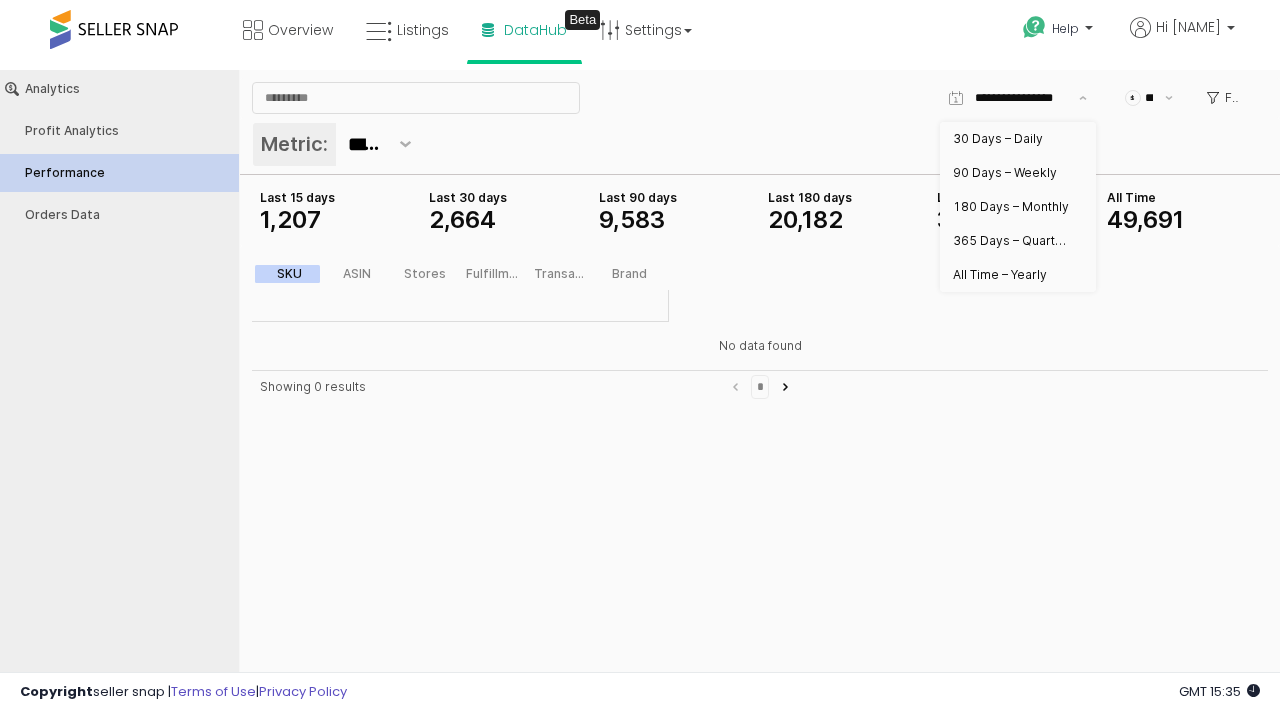 click on "Metric: *****" at bounding box center (760, 146) 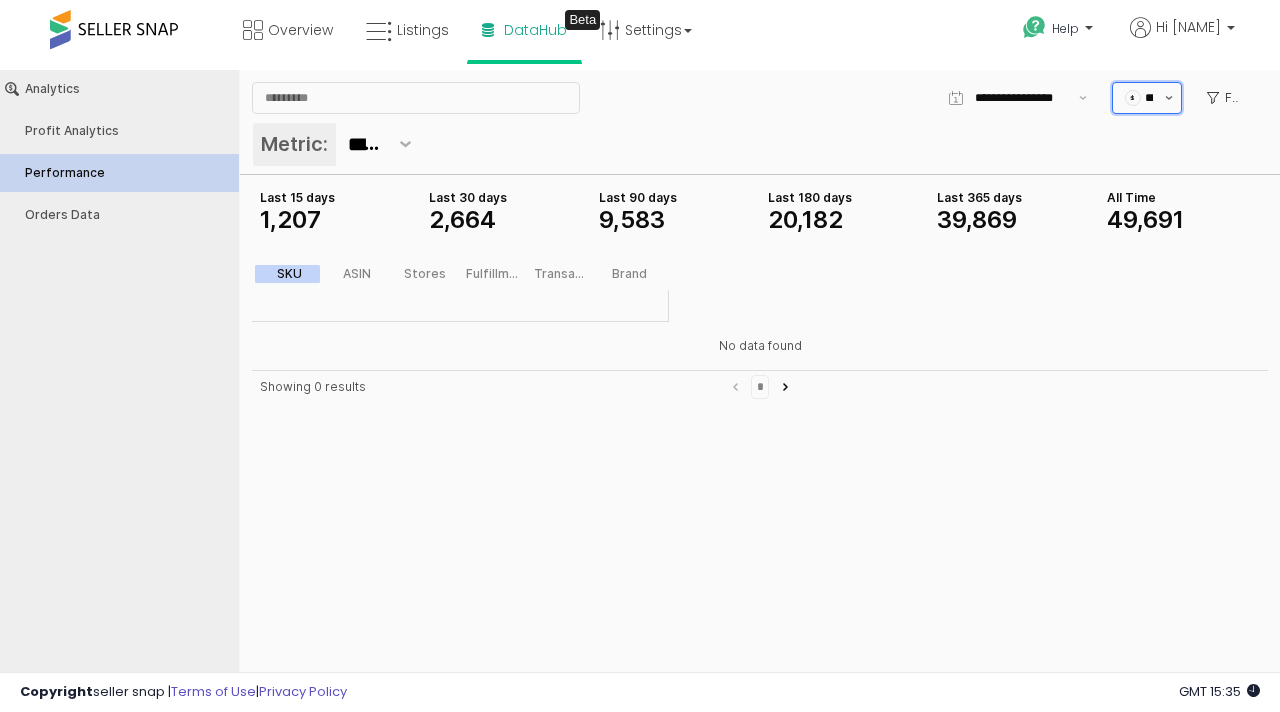 click 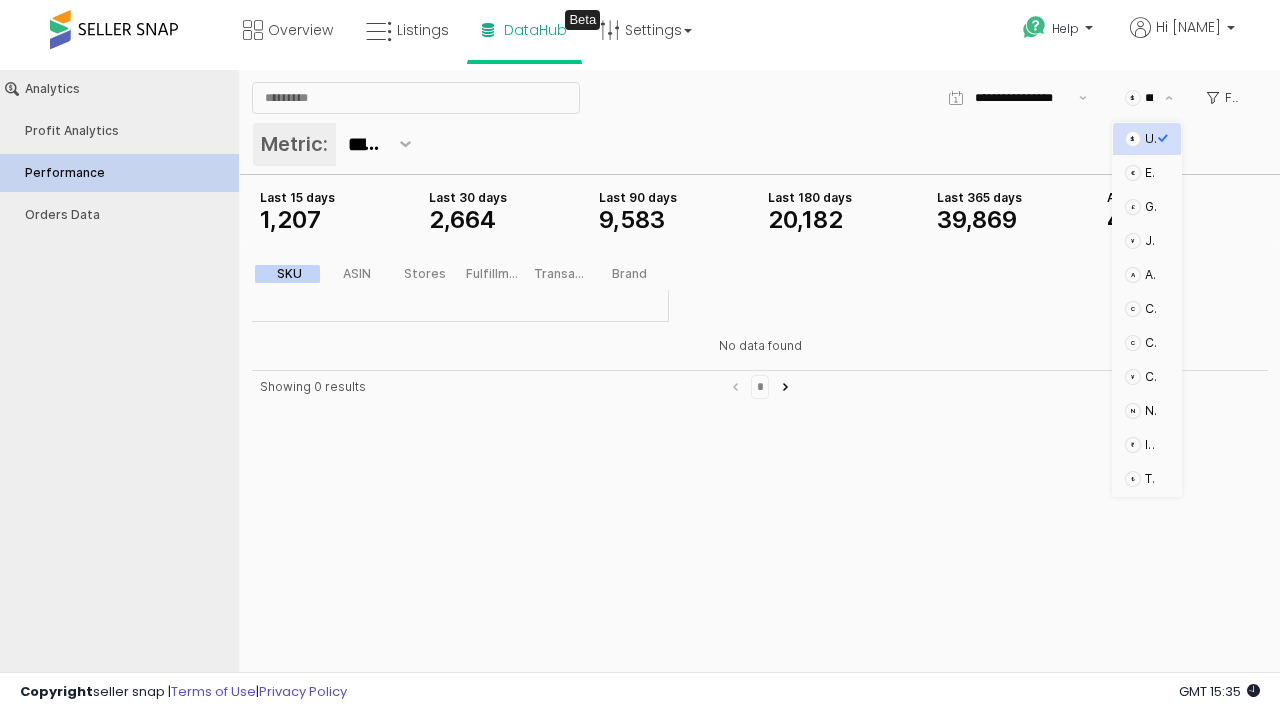 click on "Metric: *****" at bounding box center [760, 146] 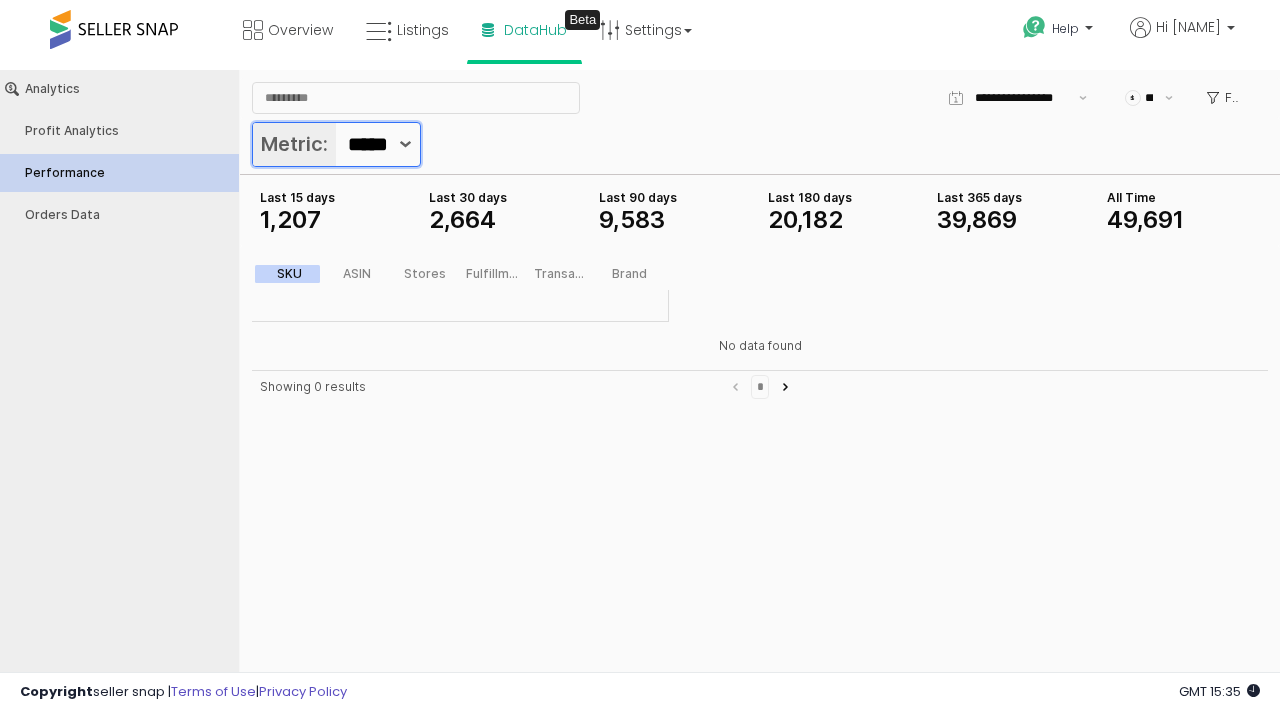 scroll, scrollTop: 0, scrollLeft: 19, axis: horizontal 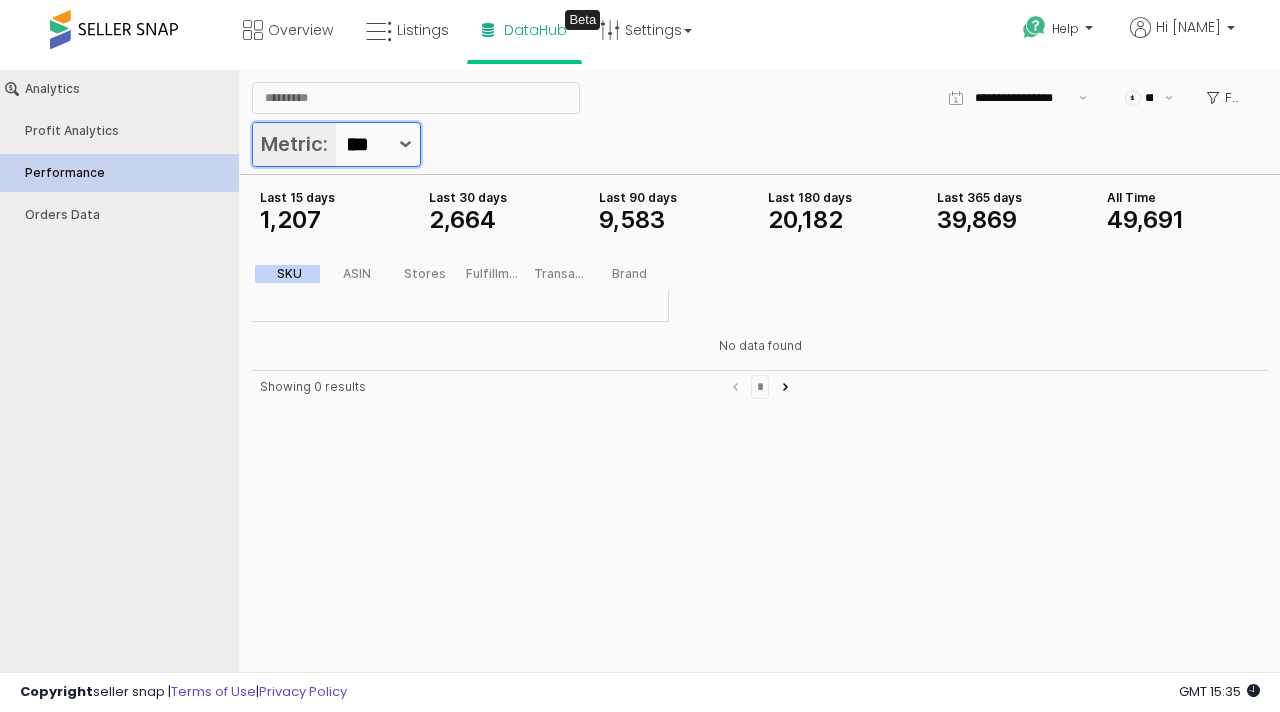 click 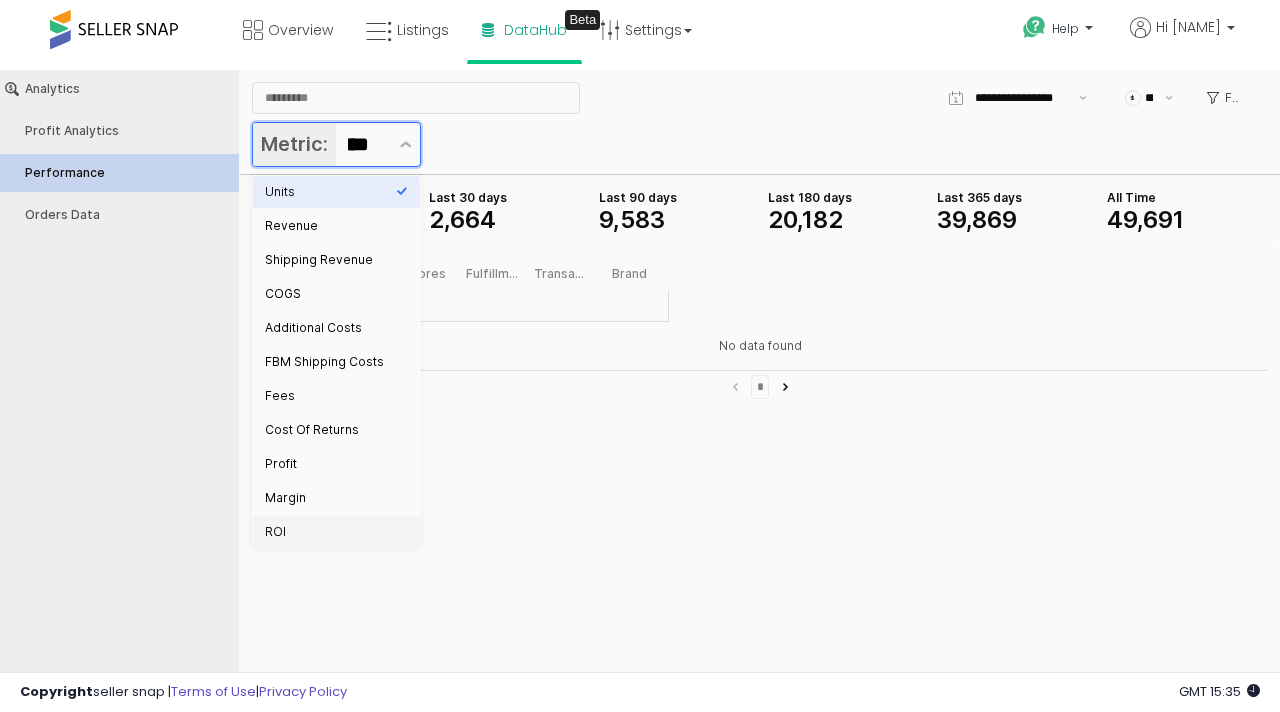 click on "ROI" at bounding box center (330, 532) 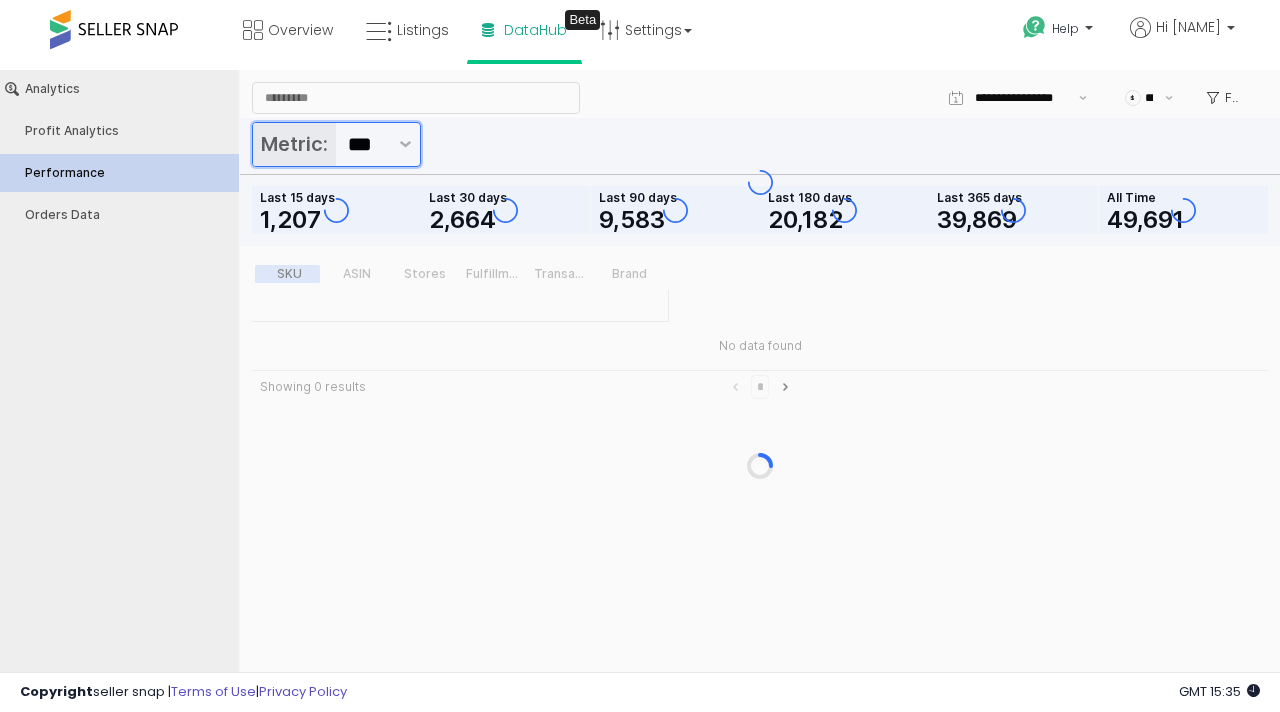 scroll, scrollTop: 0, scrollLeft: 1, axis: horizontal 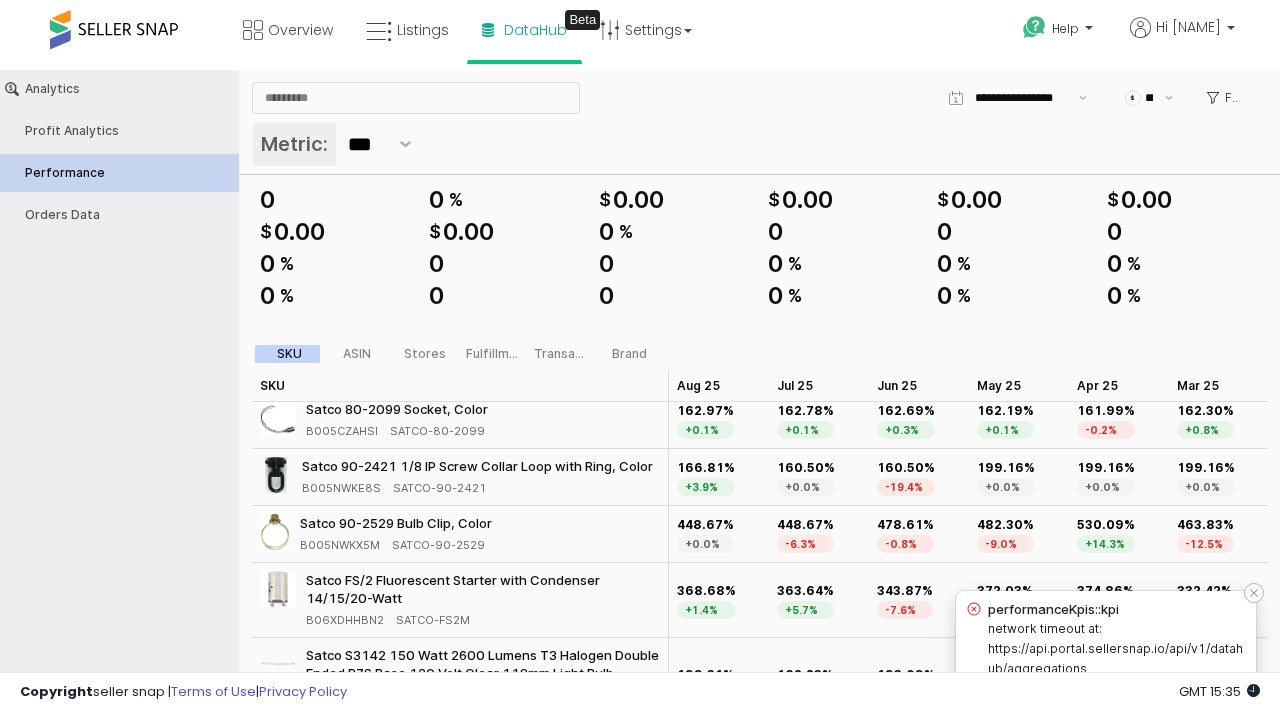 click 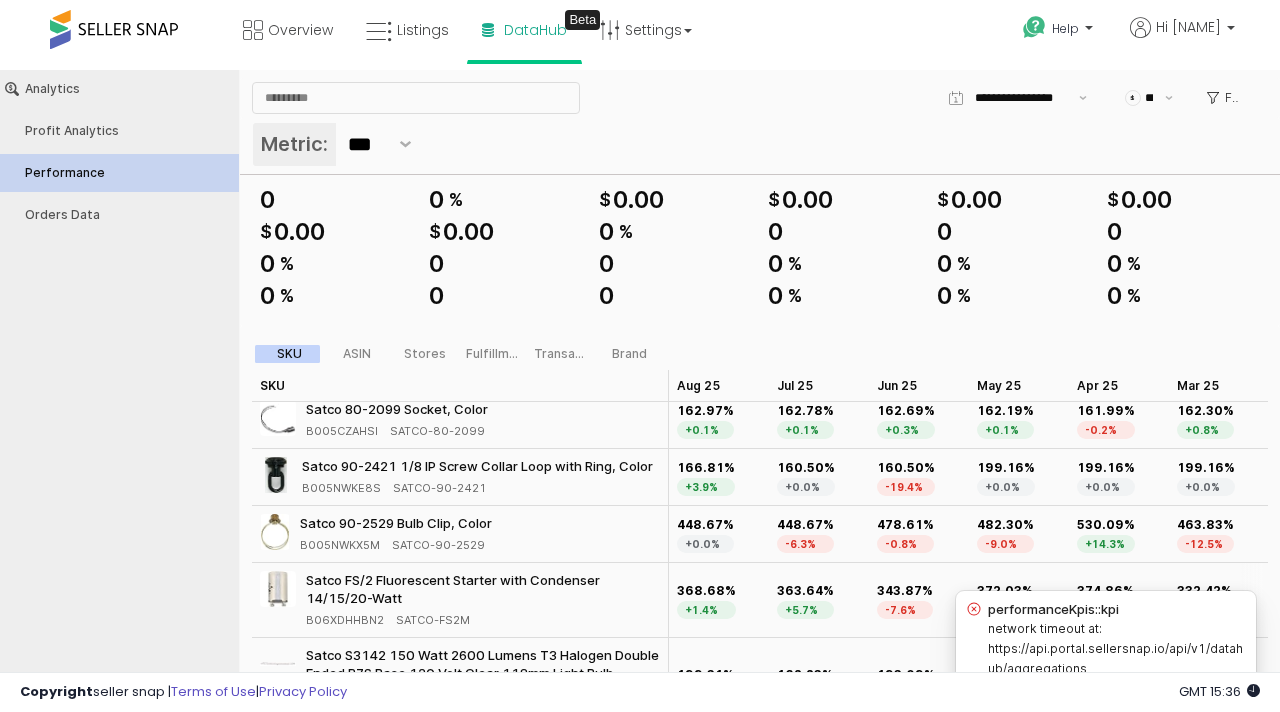 click on "332.42%
-1.0%" at bounding box center [1219, 600] 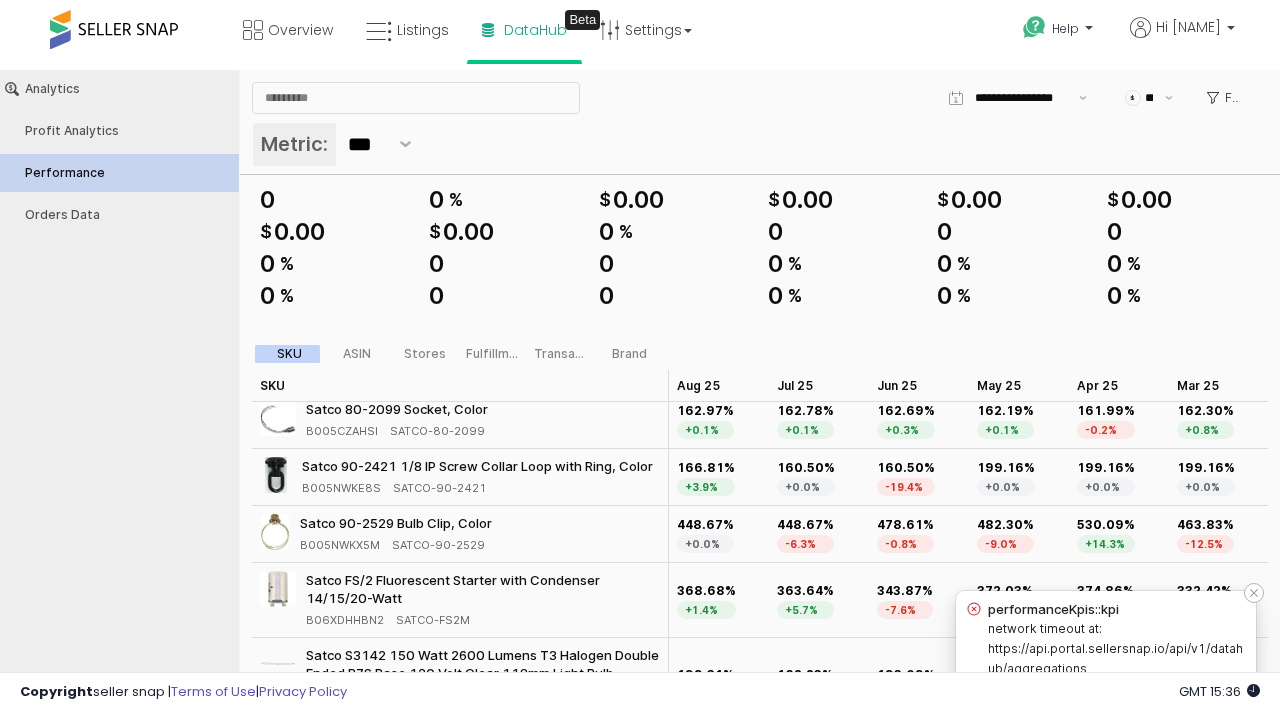 click 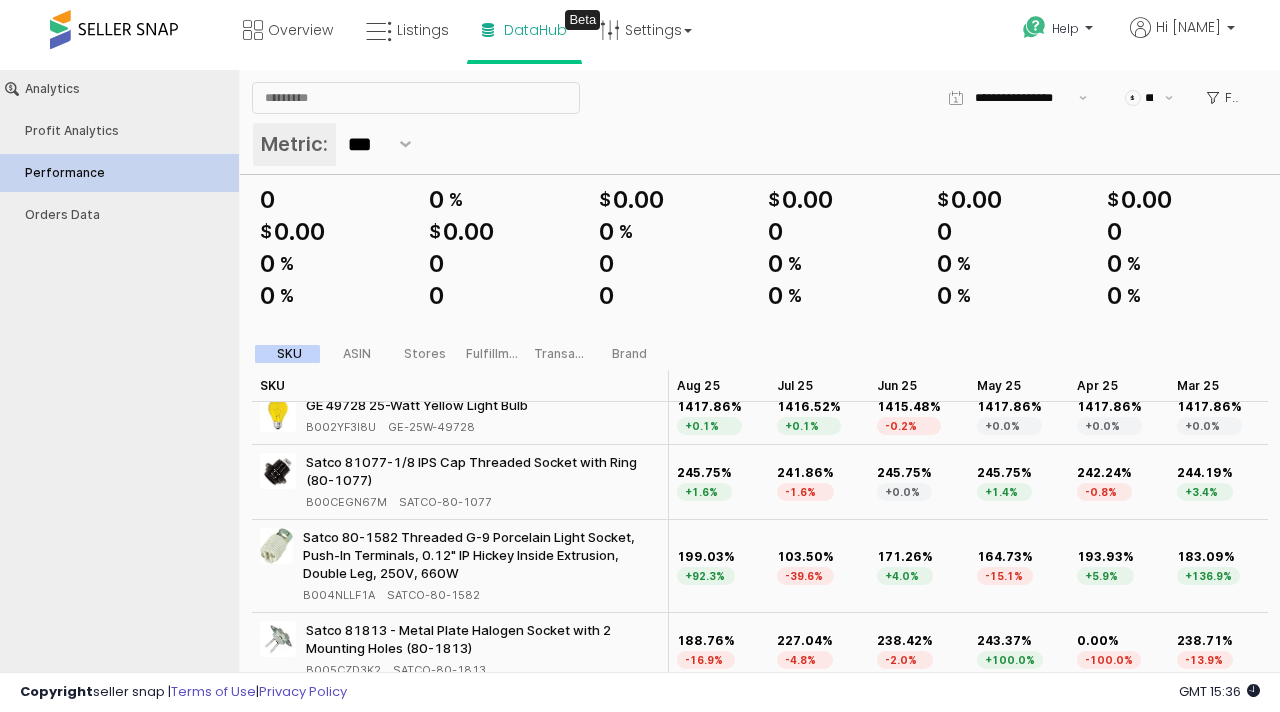 scroll, scrollTop: 0, scrollLeft: 0, axis: both 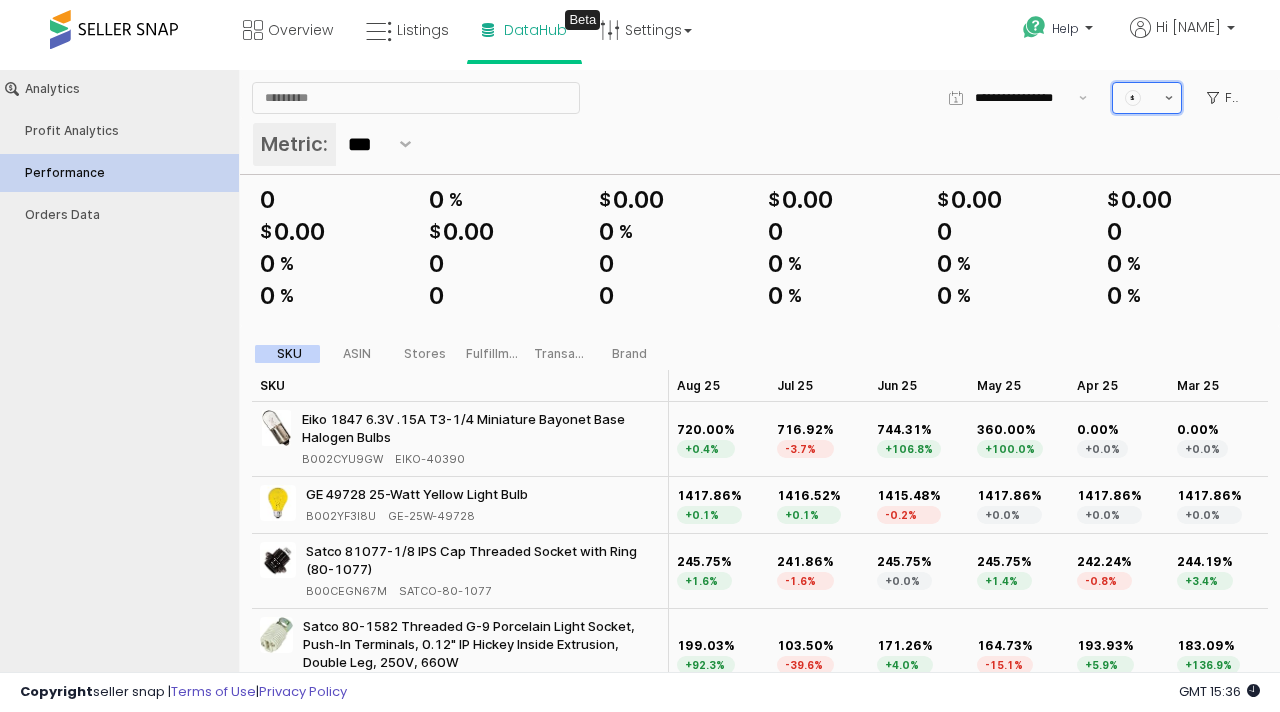 click at bounding box center [1169, 98] 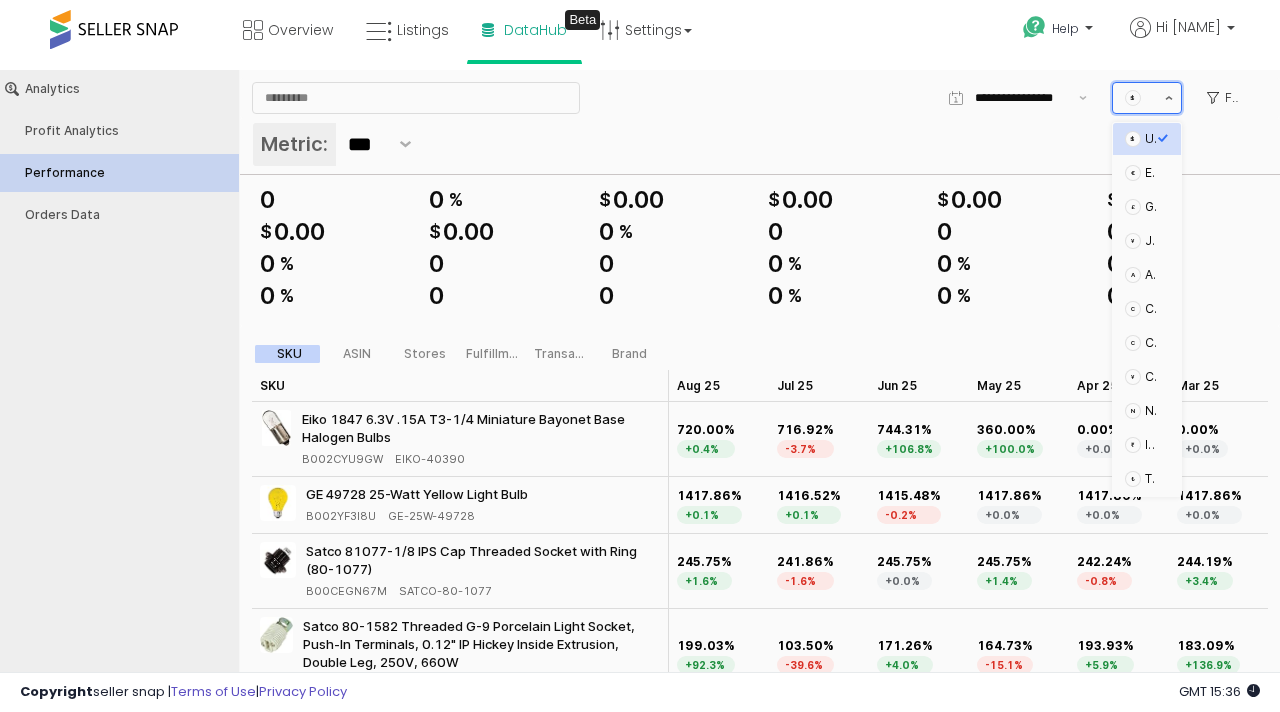click 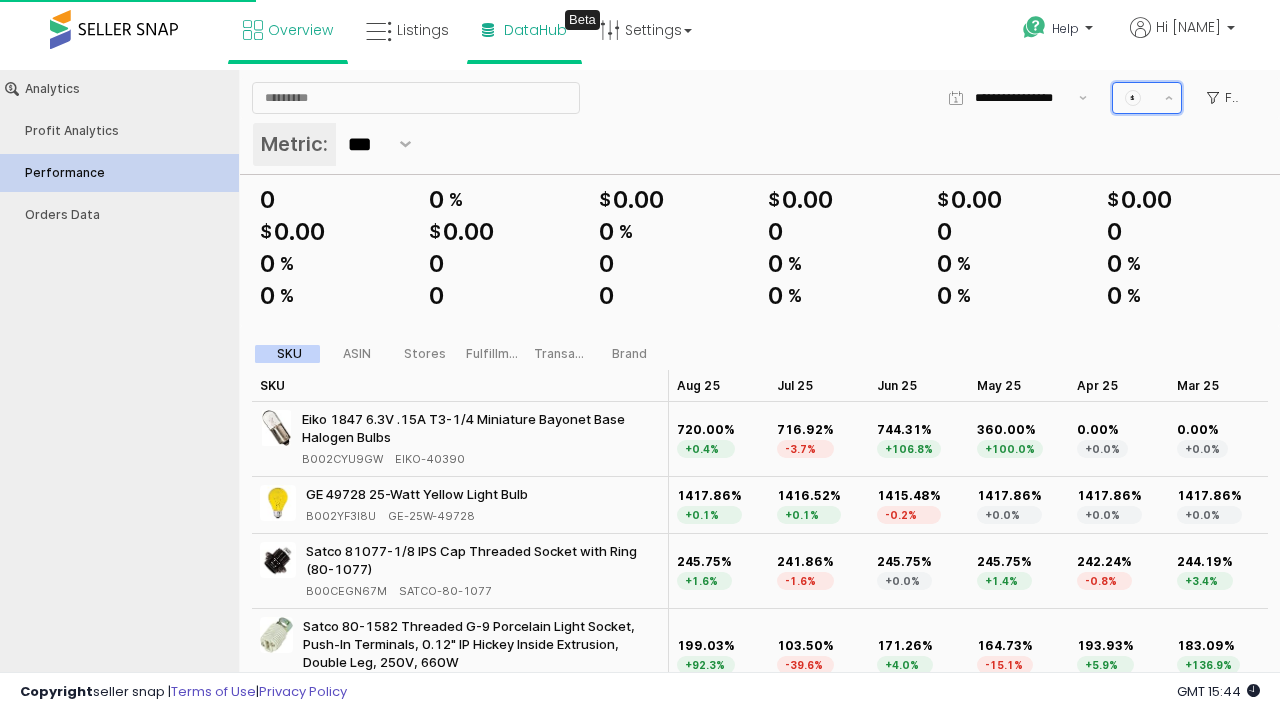 scroll, scrollTop: 0, scrollLeft: 3, axis: horizontal 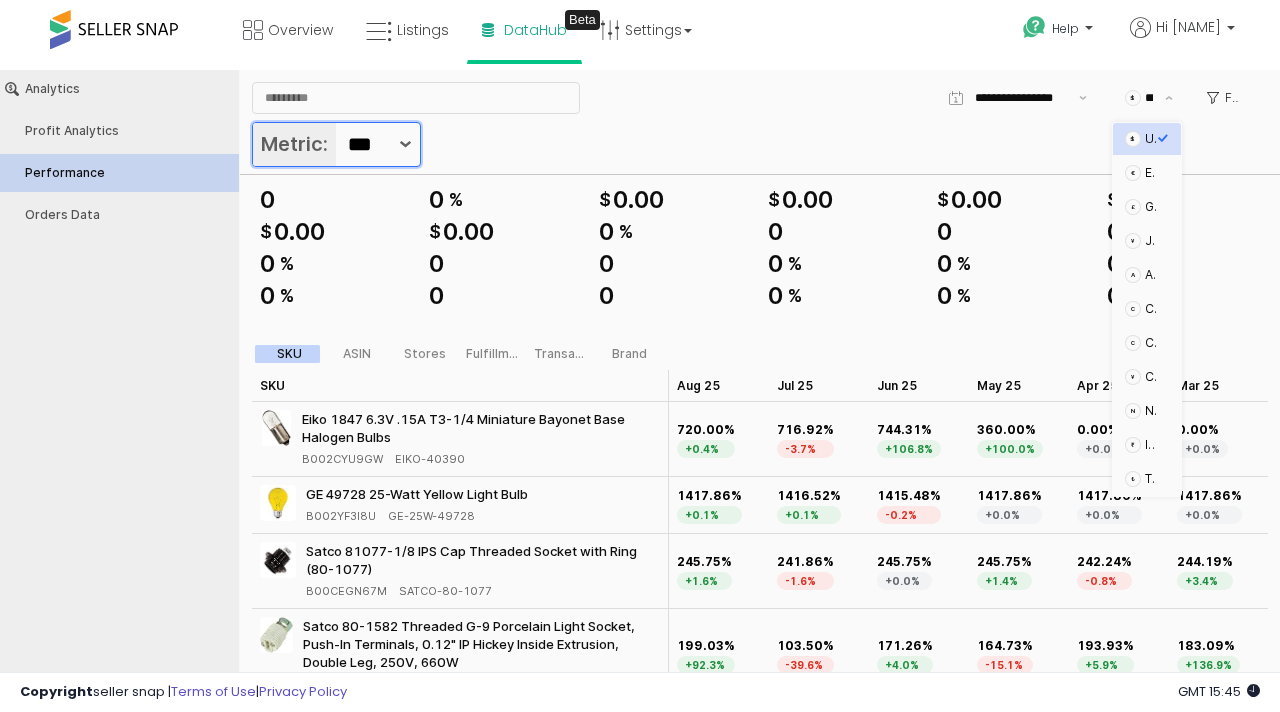click at bounding box center [405, 144] 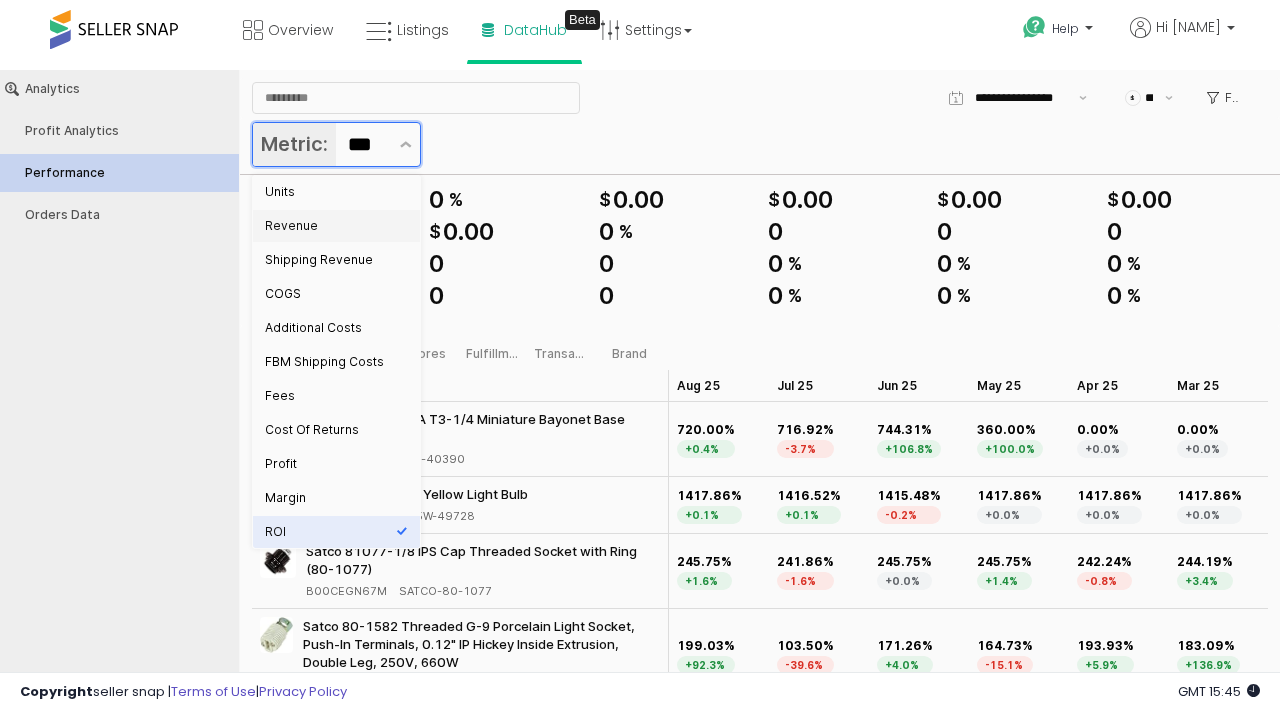 click on "Revenue" at bounding box center (330, 226) 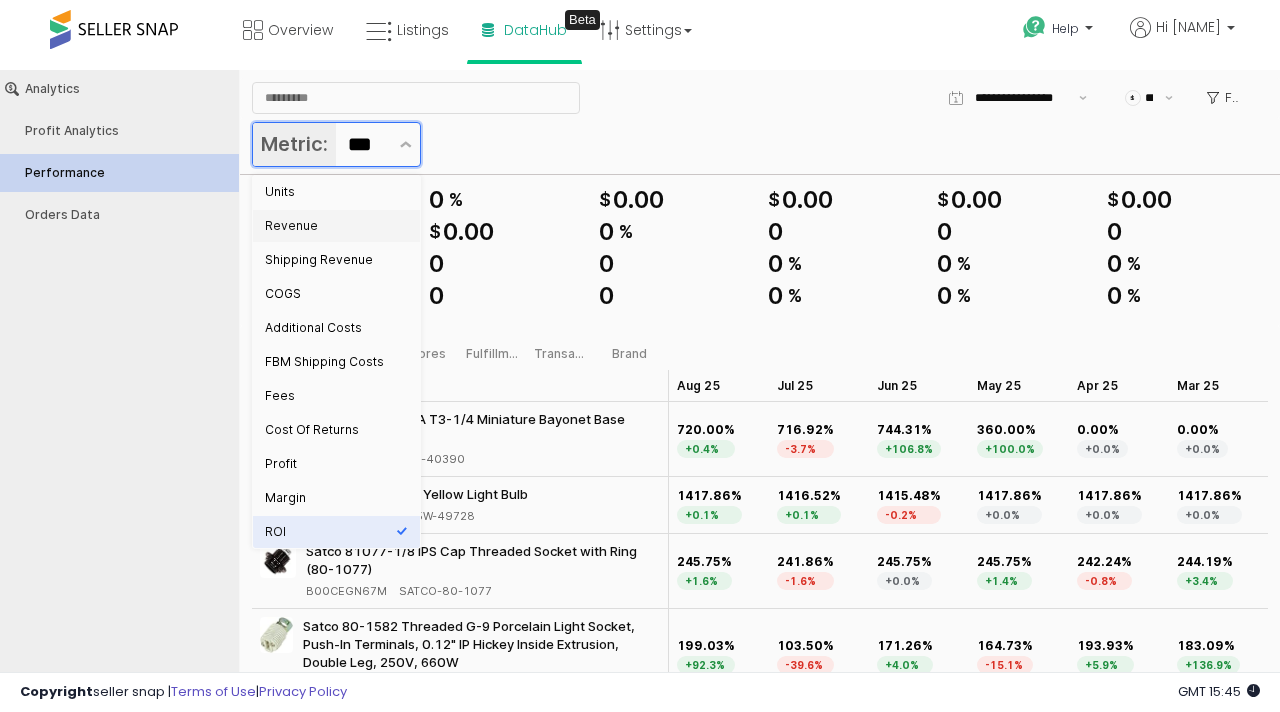 type on "*******" 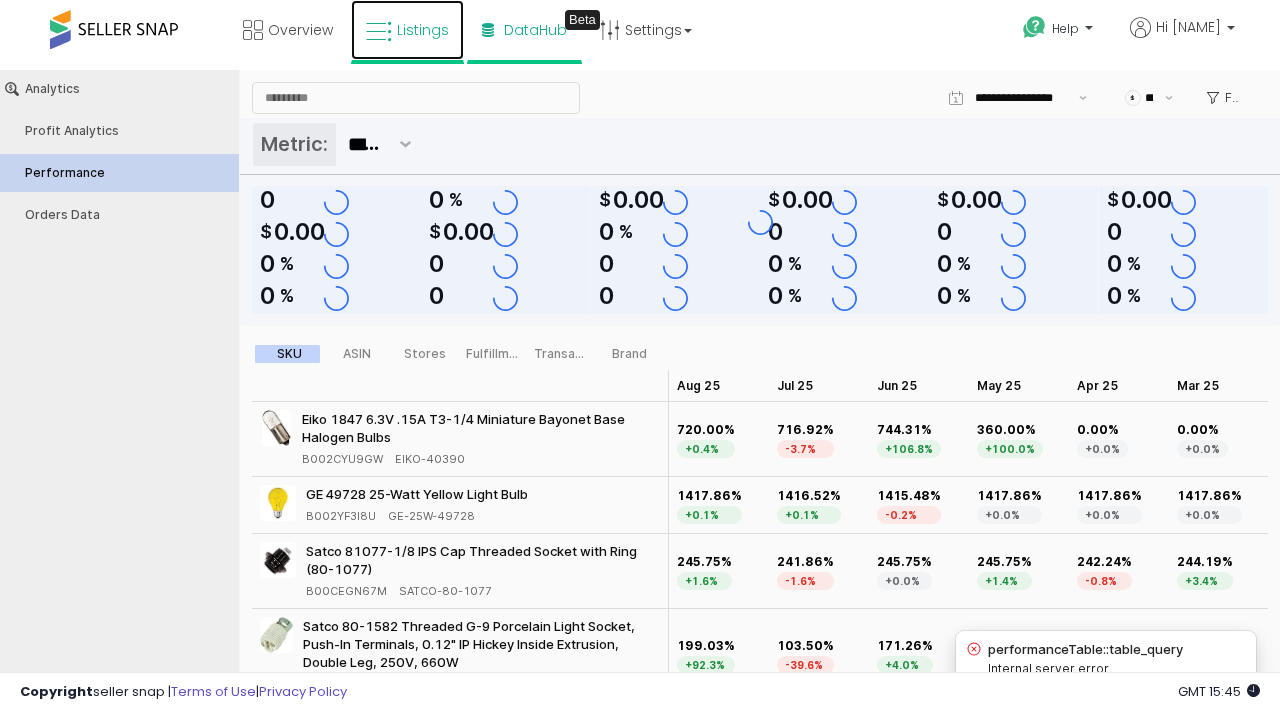 click on "Listings" at bounding box center (423, 30) 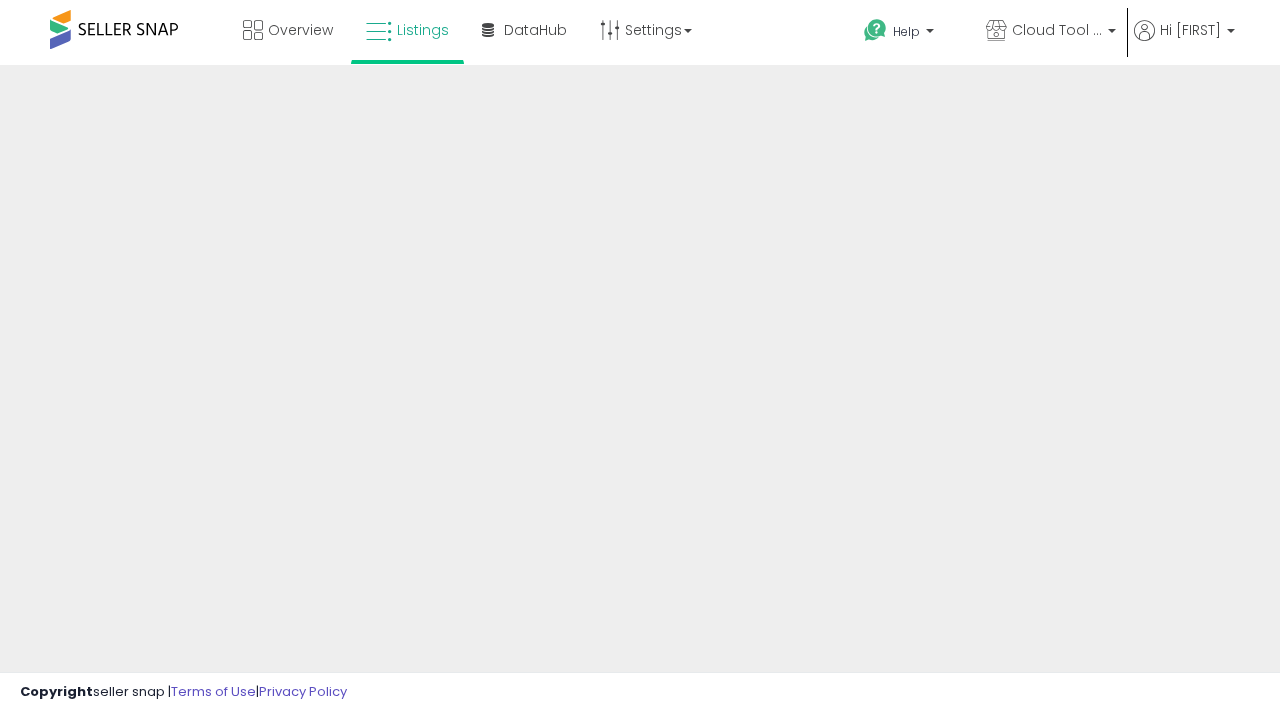 scroll, scrollTop: 0, scrollLeft: 0, axis: both 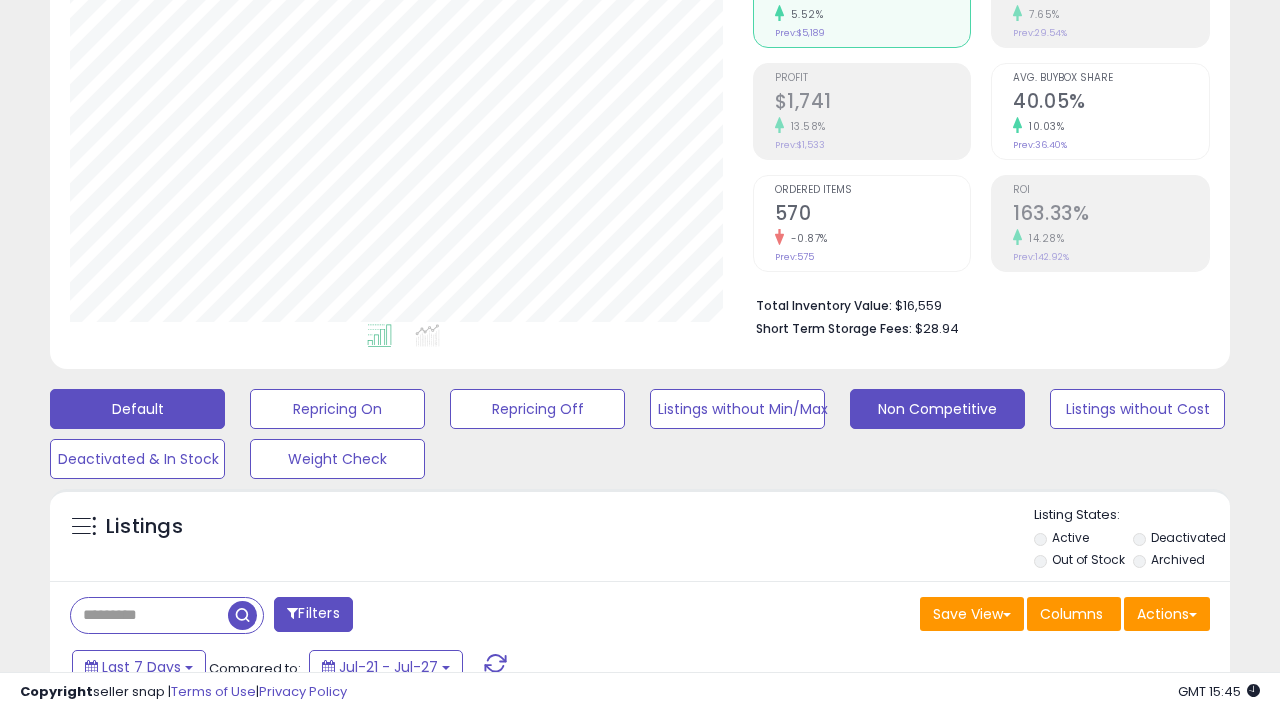 click on "Non Competitive" at bounding box center [337, 409] 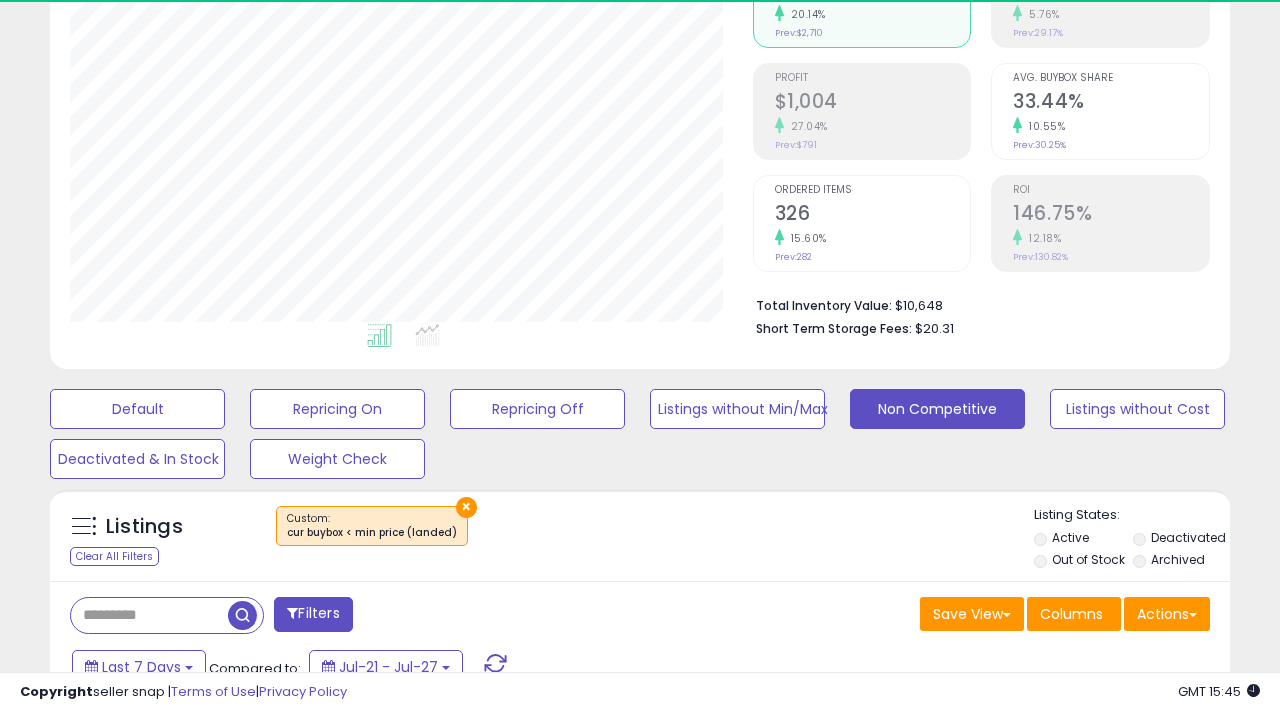 scroll, scrollTop: 999590, scrollLeft: 999317, axis: both 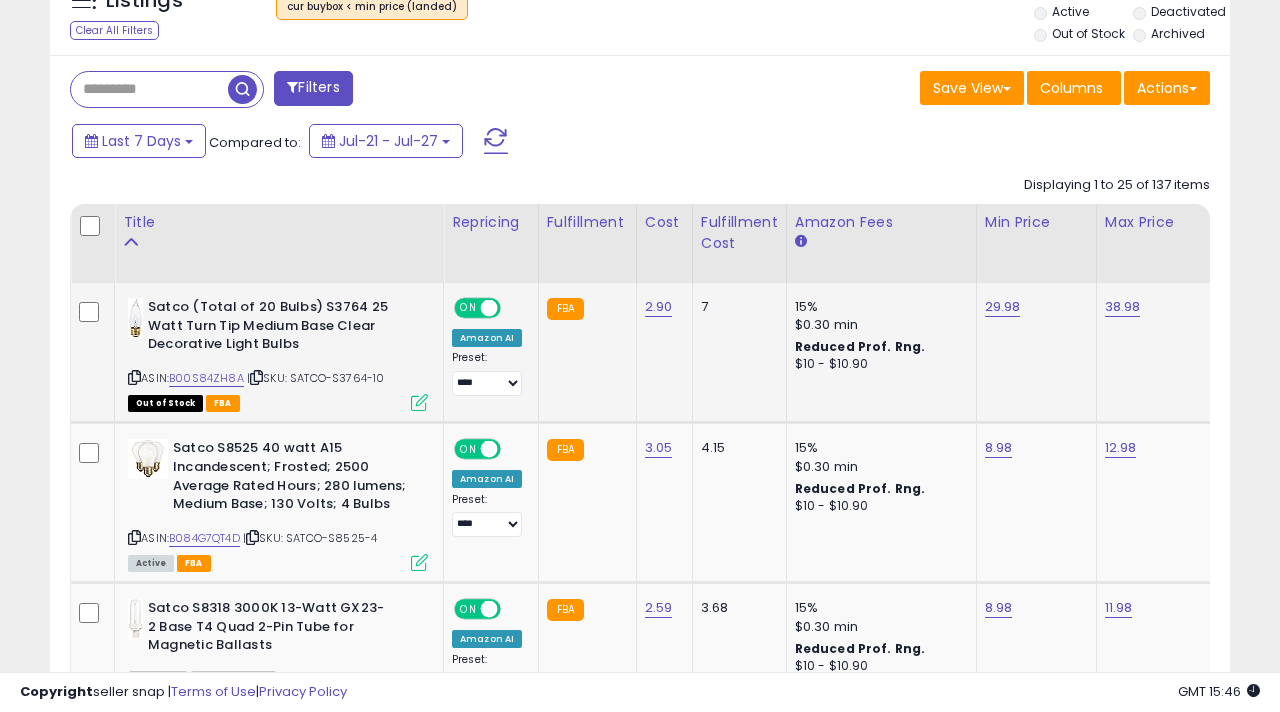 click at bounding box center [419, 402] 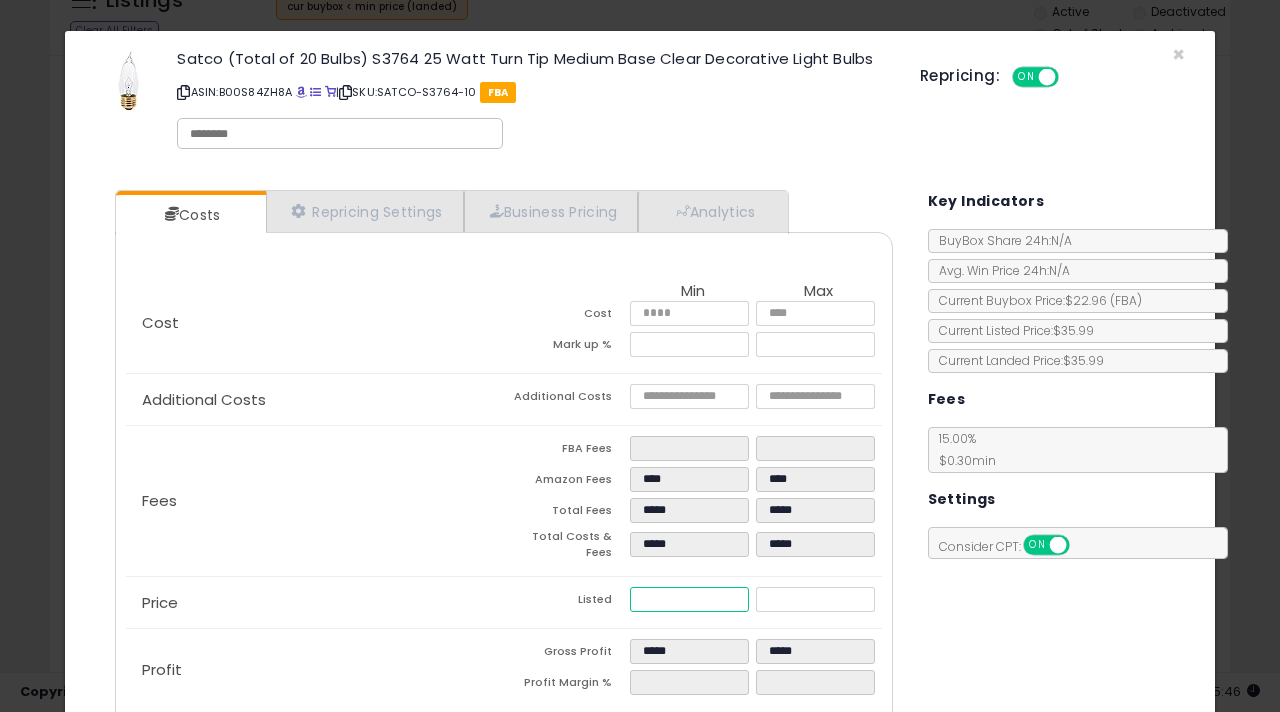click on "*****" at bounding box center (690, 599) 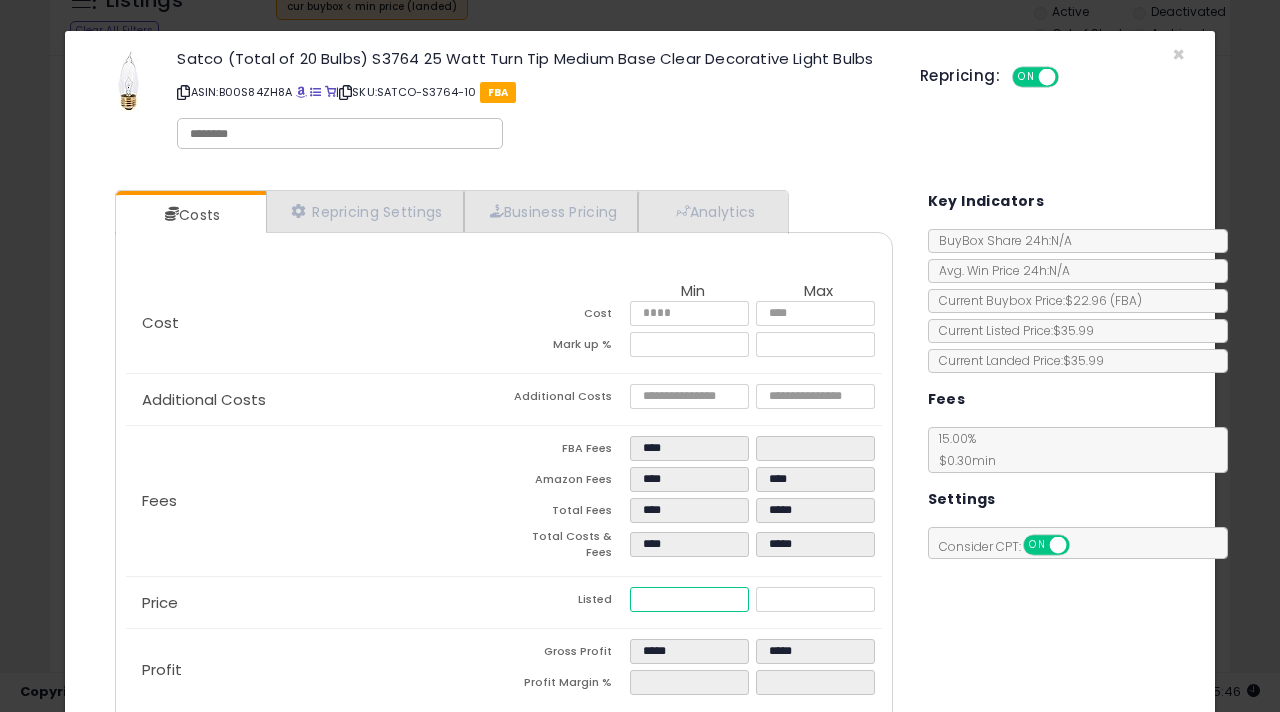 type on "****" 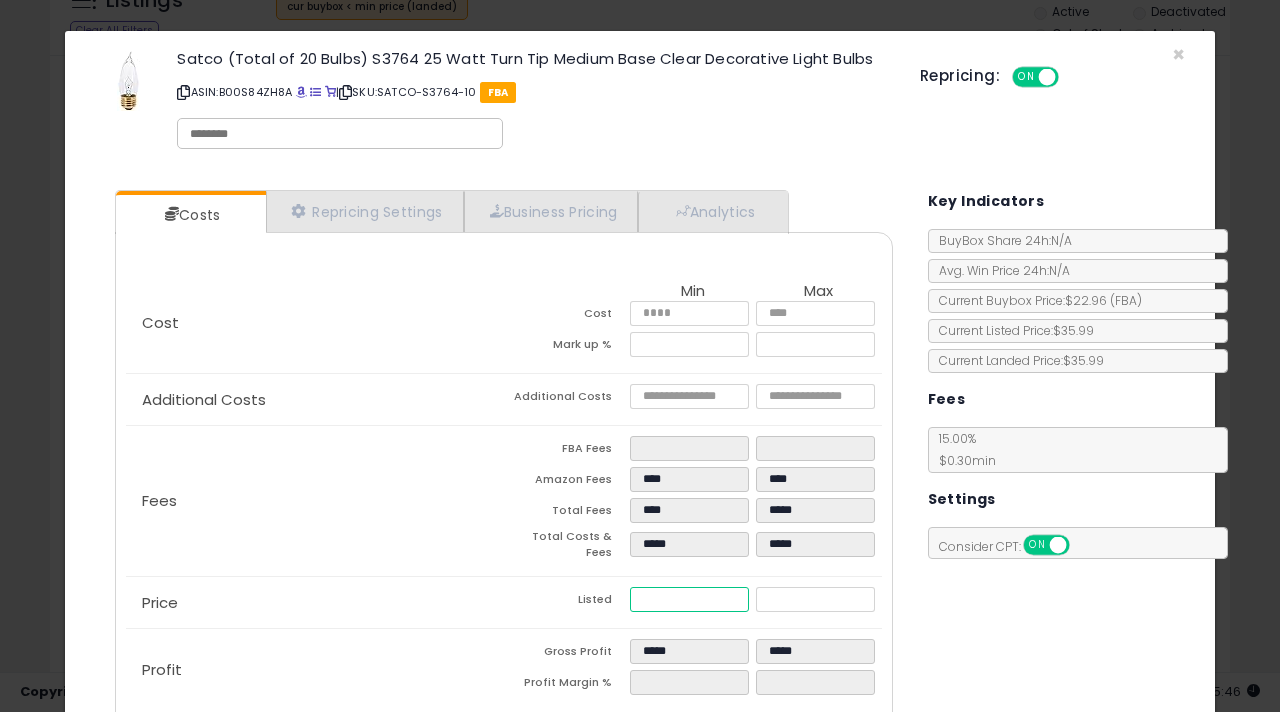 type on "****" 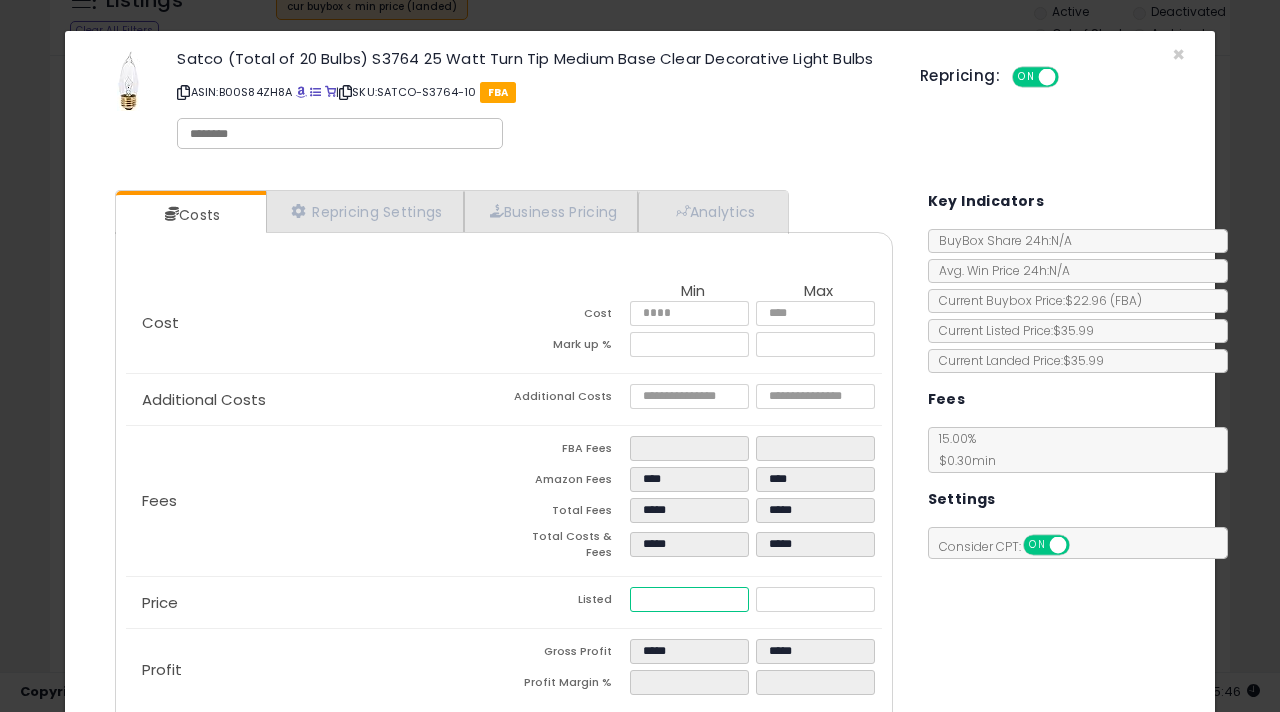 type on "*****" 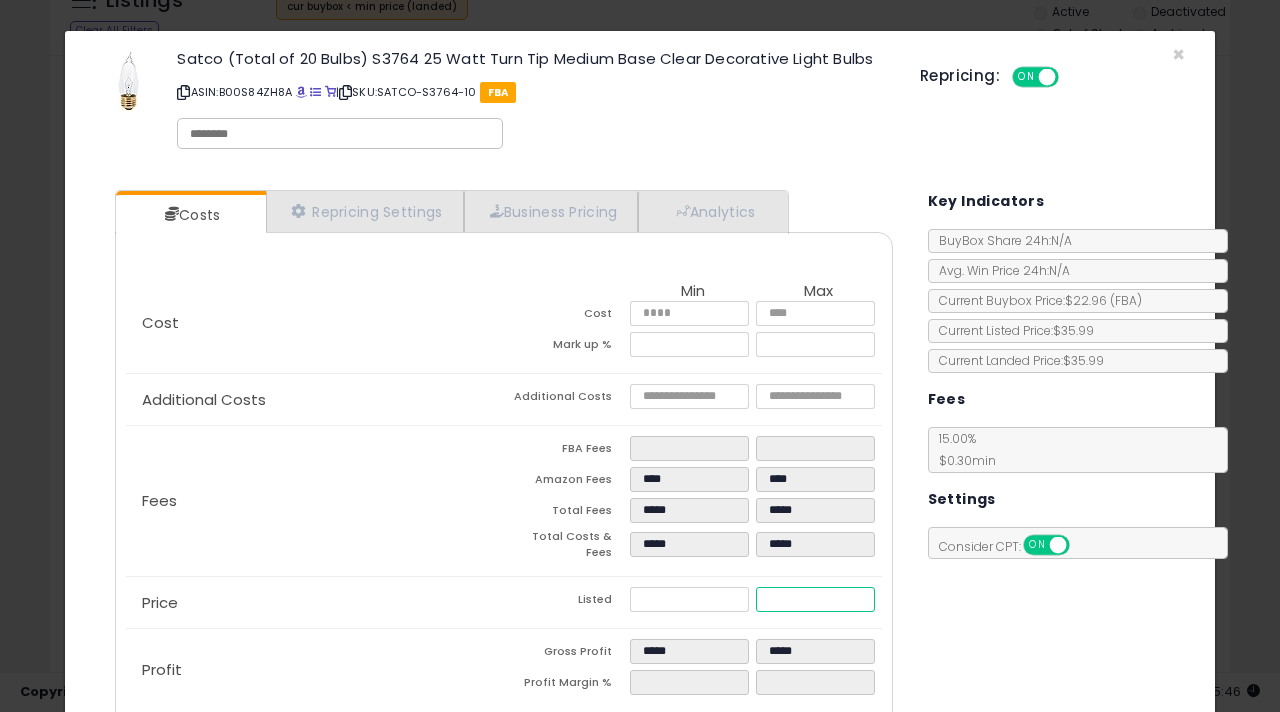 type on "******" 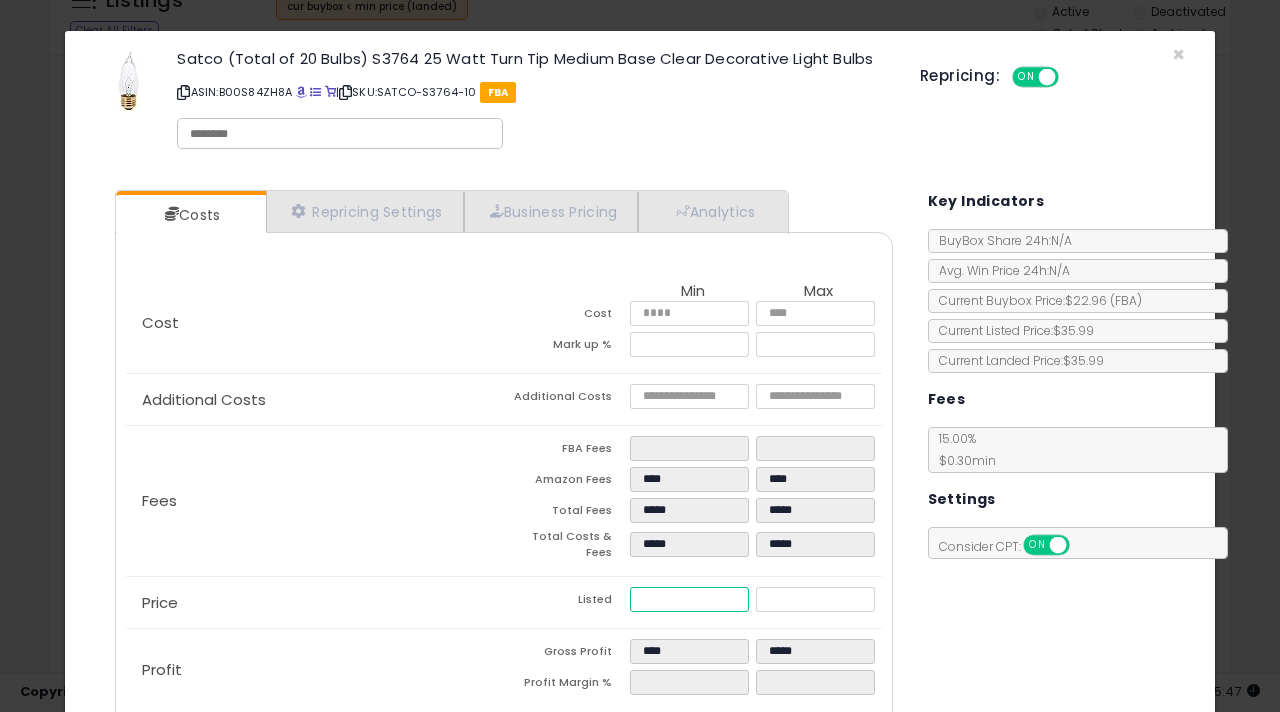 click on "*****" at bounding box center (690, 599) 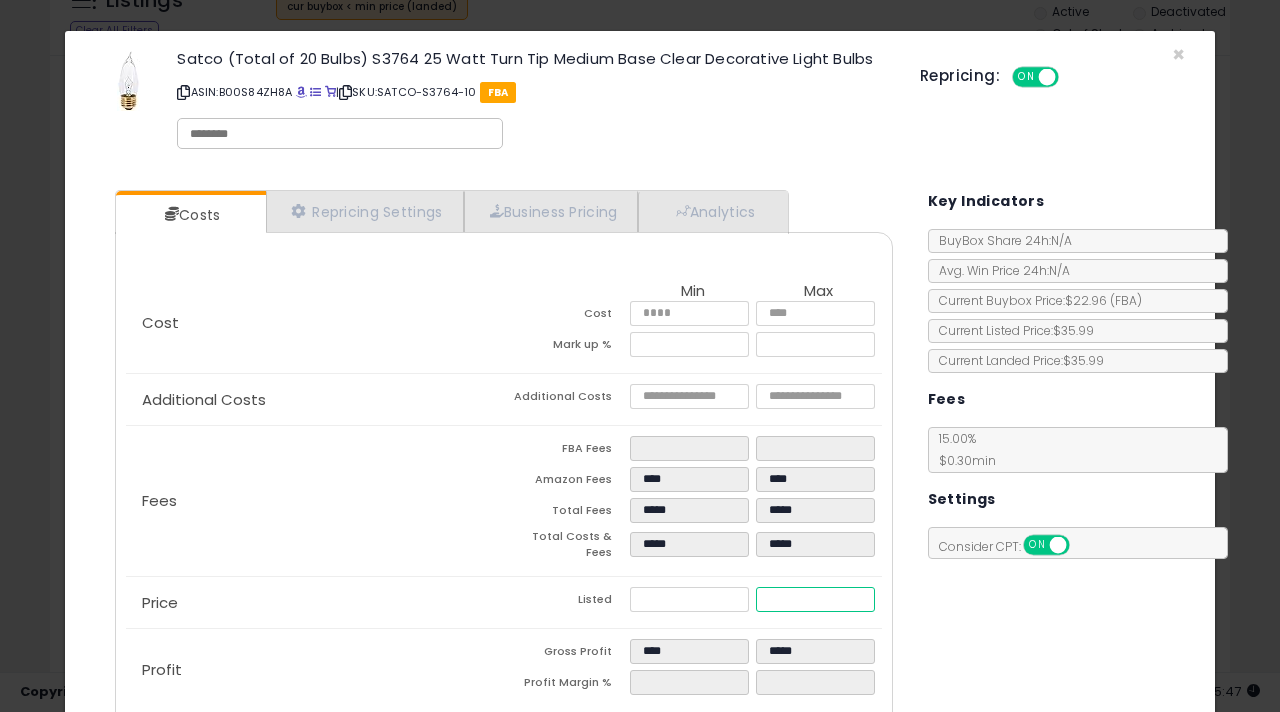click on "*****" at bounding box center [816, 599] 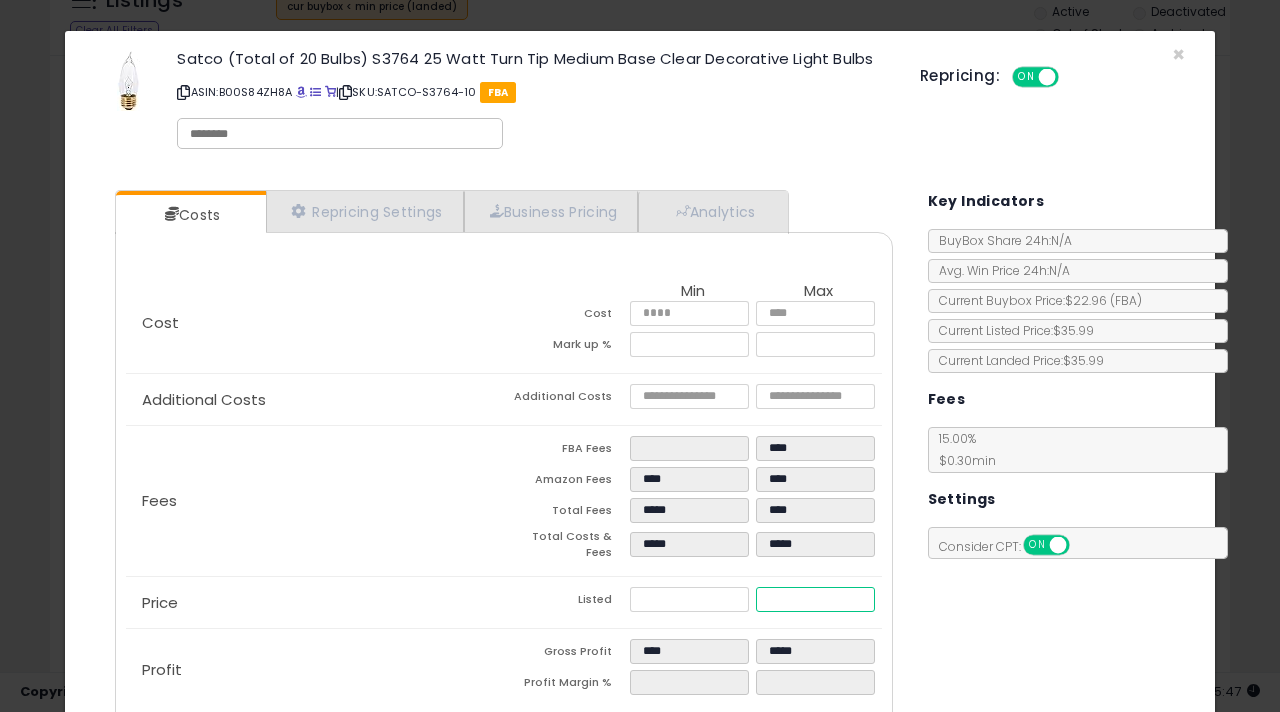 type on "****" 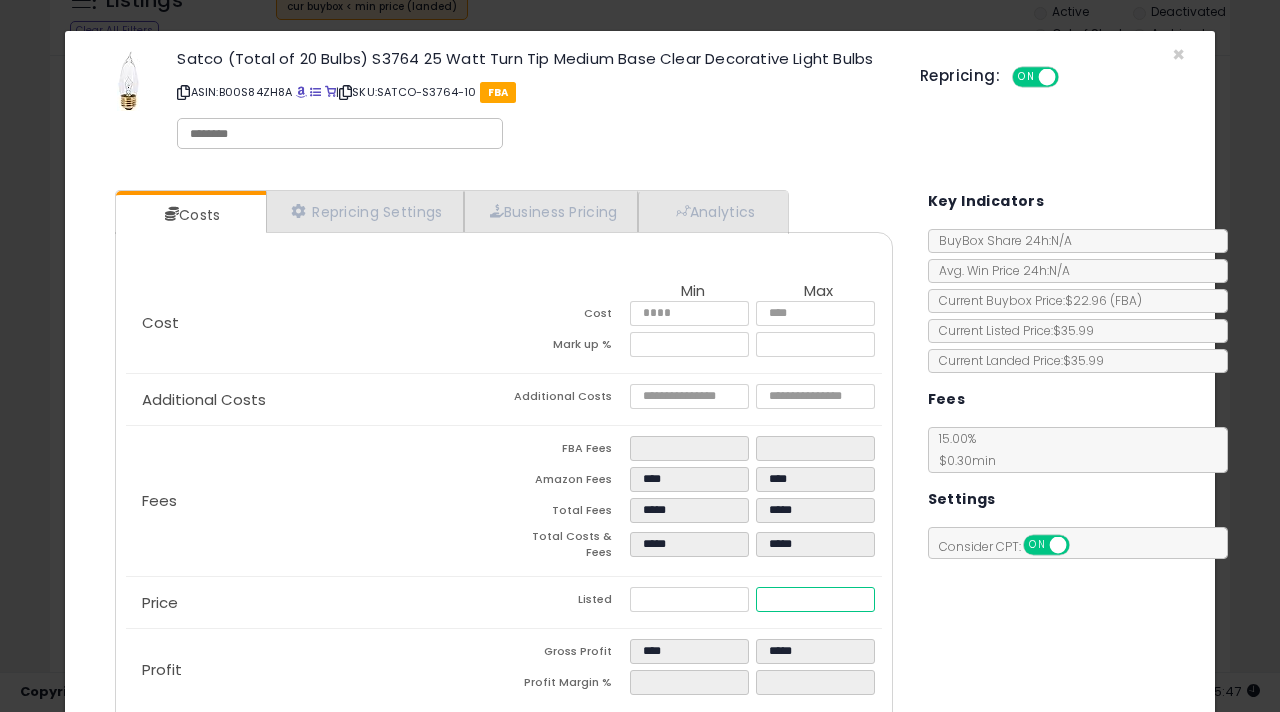 type on "****" 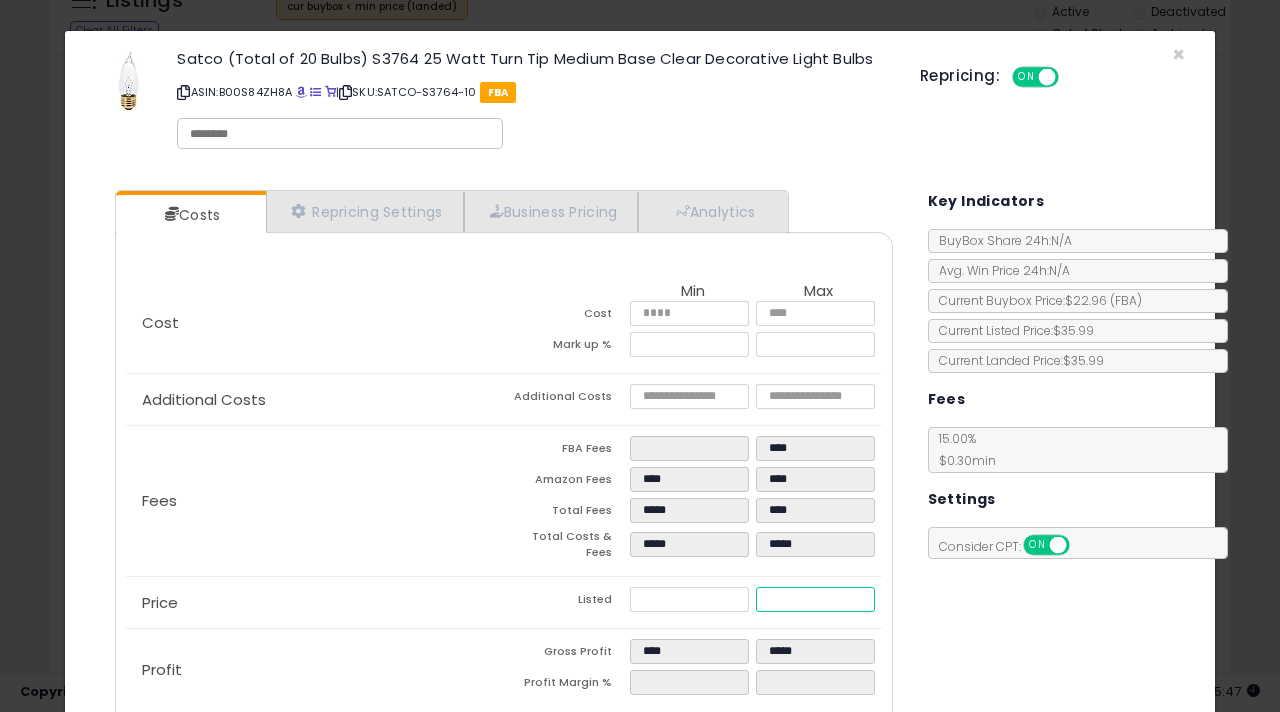 type on "****" 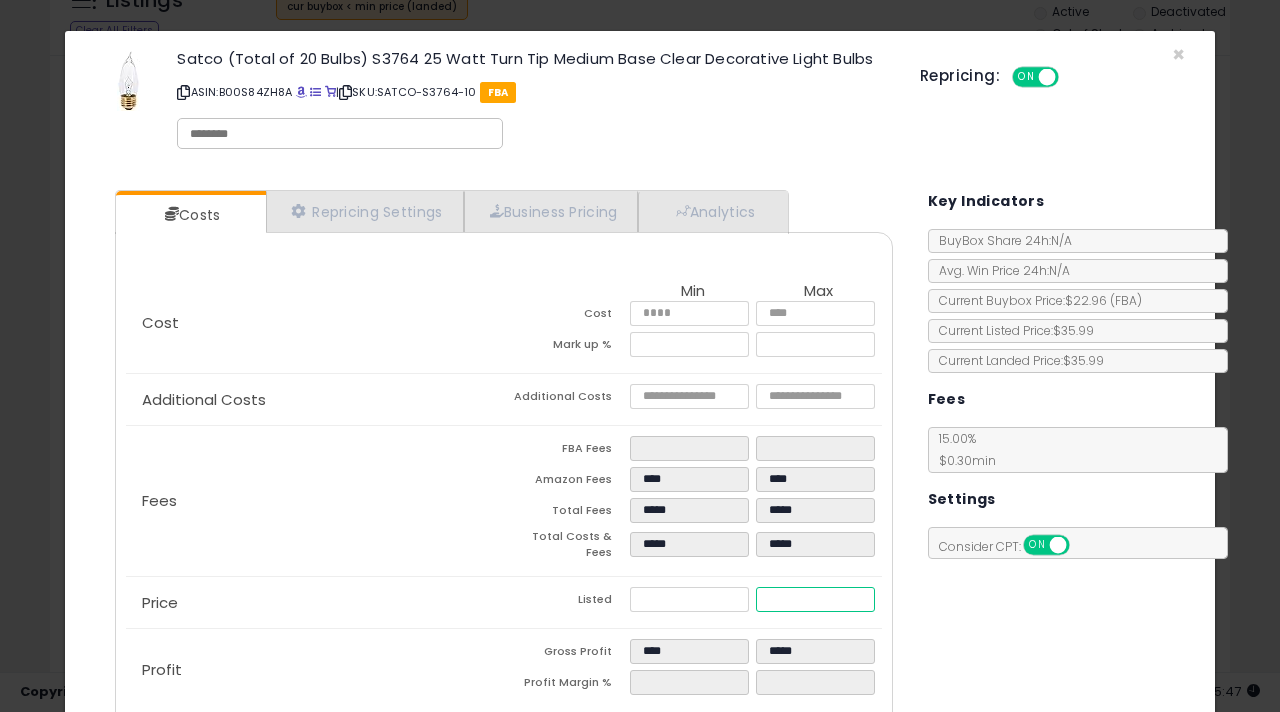 type on "****" 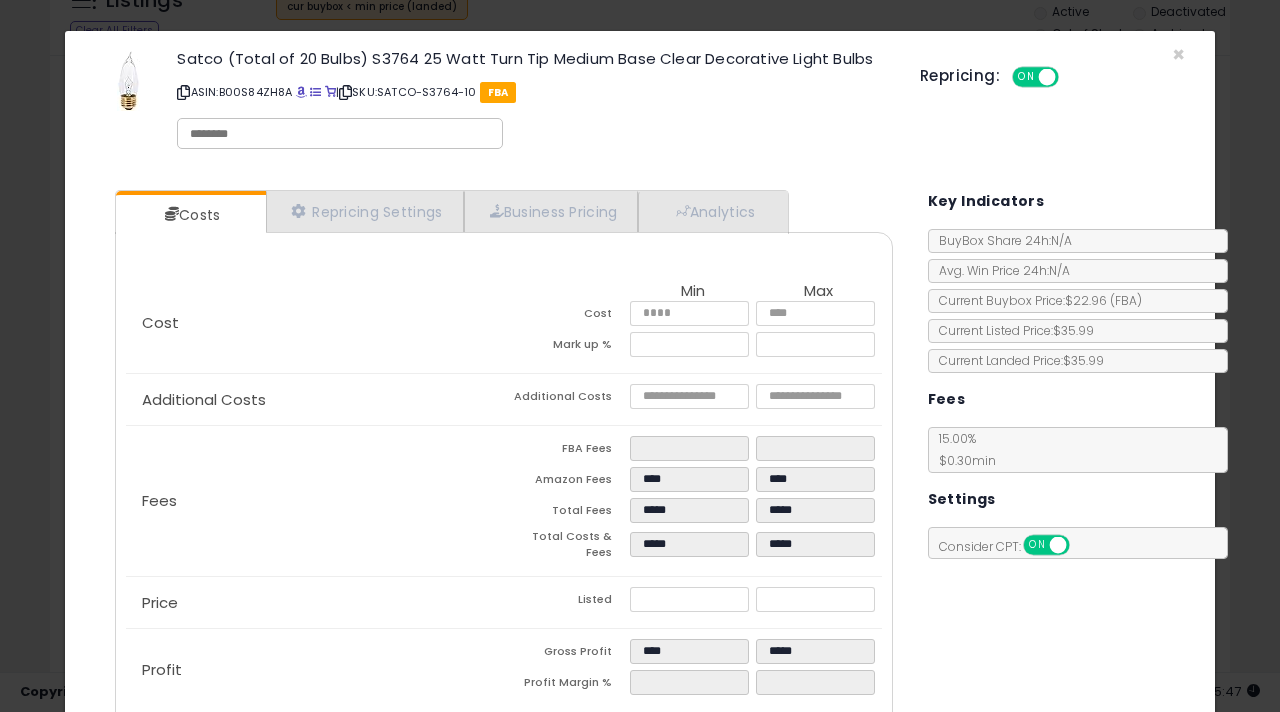 click on "Costs
Repricing Settings
Business Pricing
Analytics
Cost" at bounding box center [640, 463] 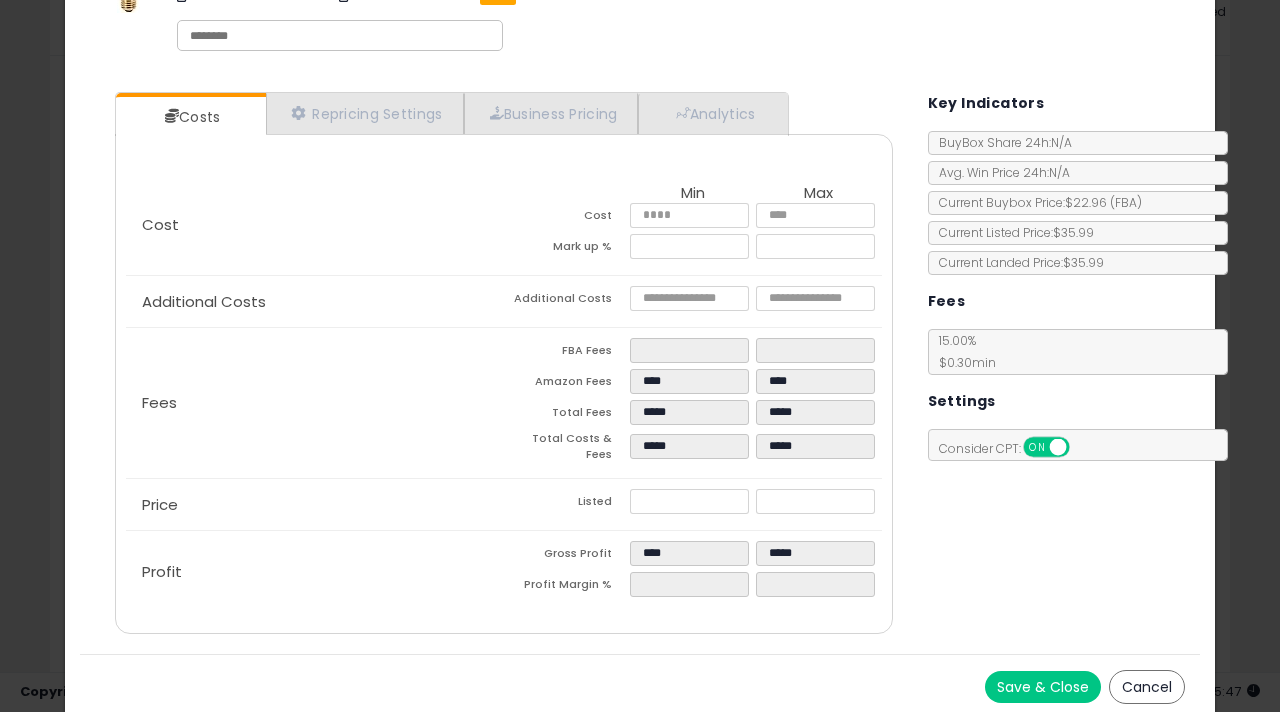 click on "Save & Close" at bounding box center (1043, 687) 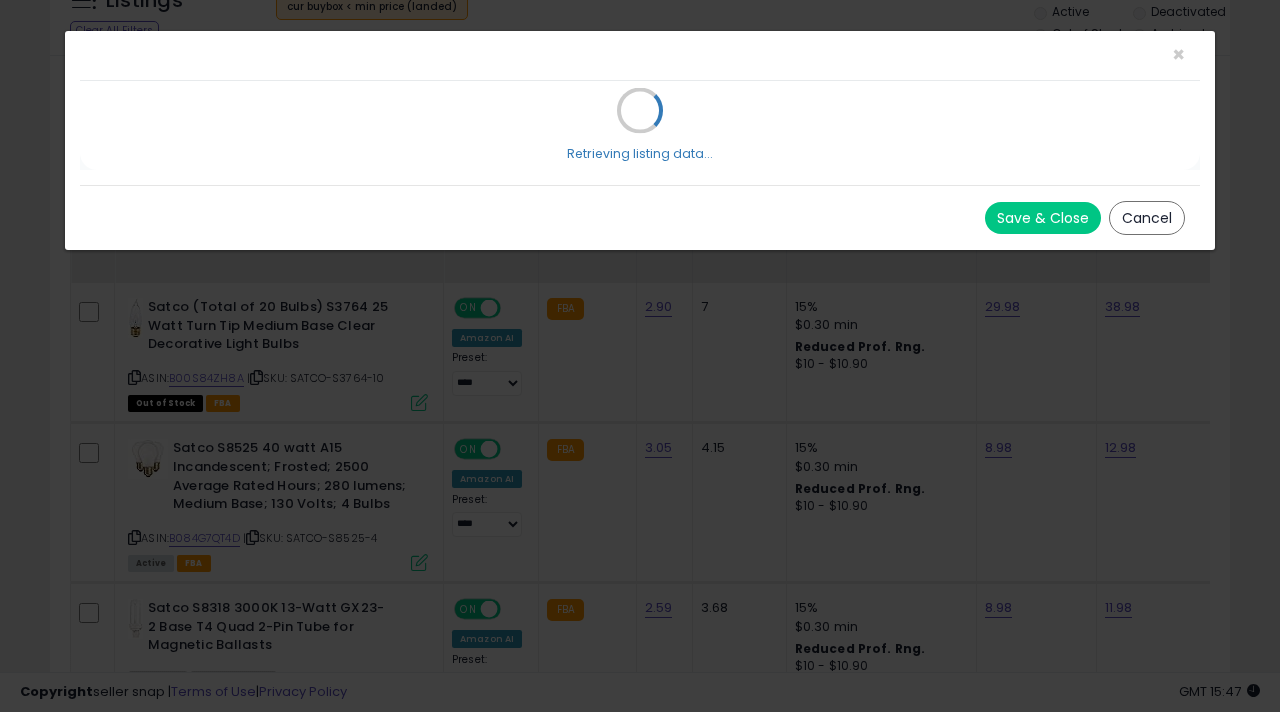 scroll, scrollTop: 0, scrollLeft: 0, axis: both 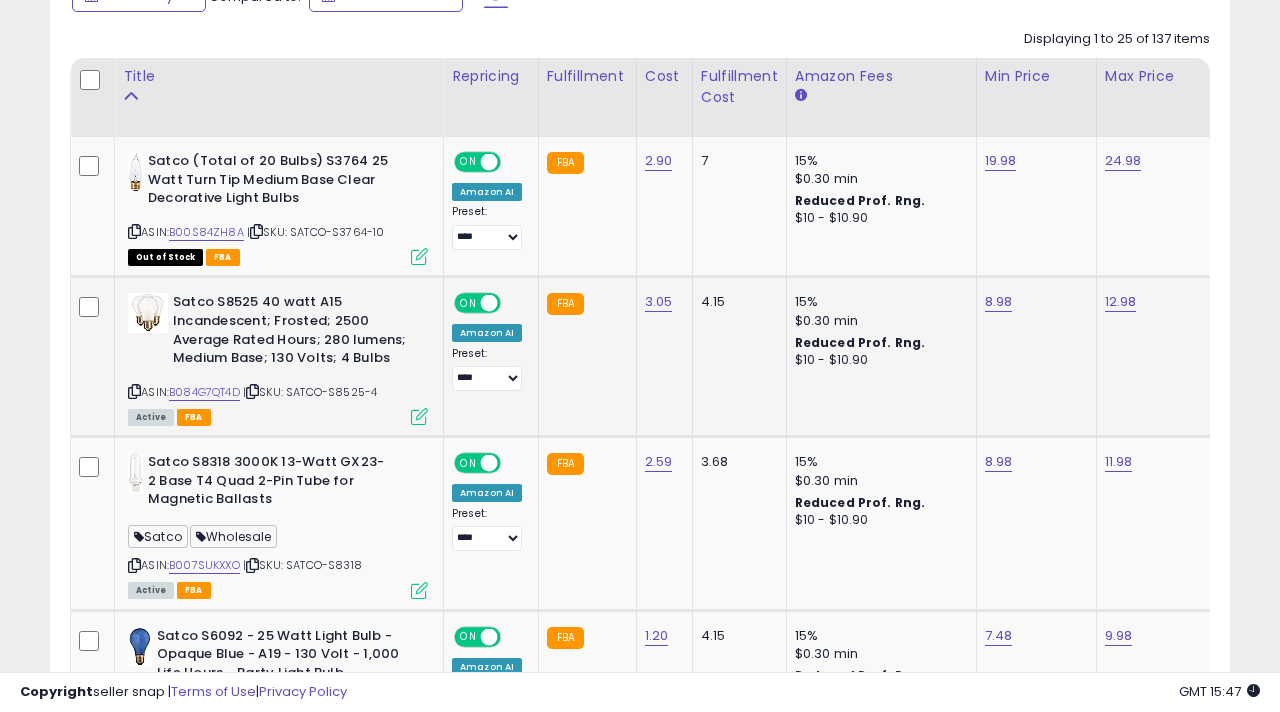 click at bounding box center [419, 416] 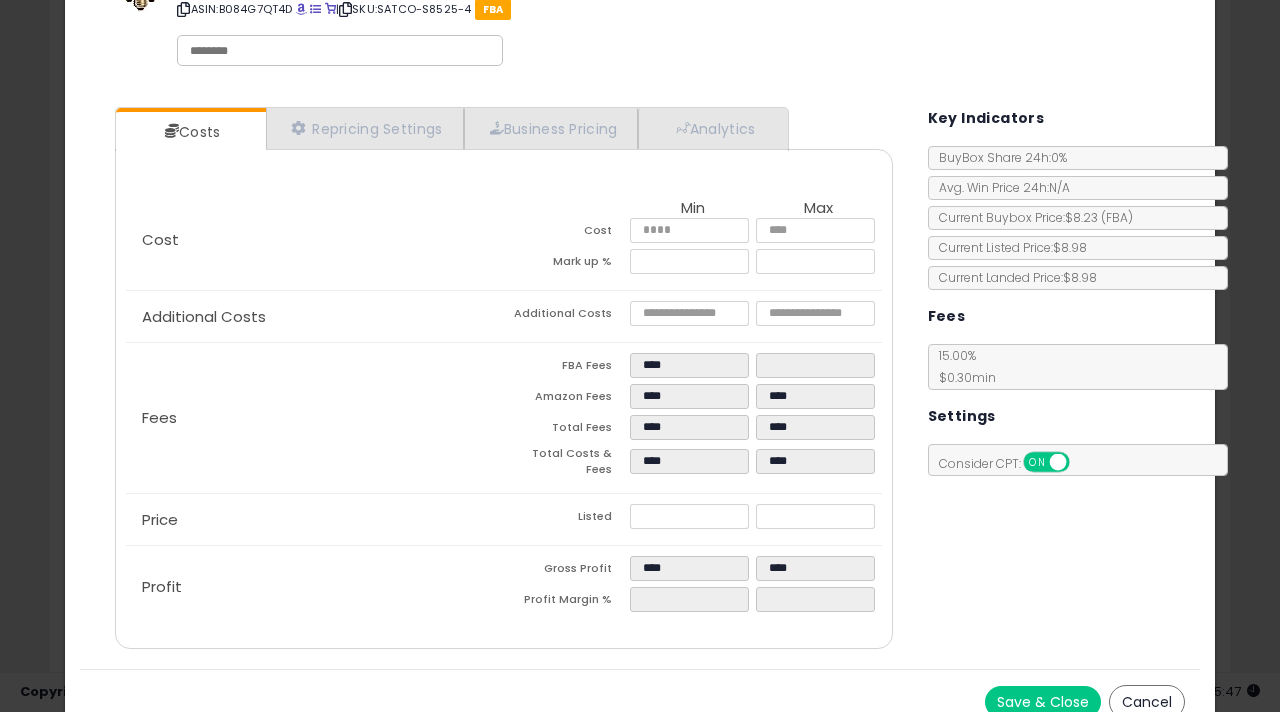 scroll, scrollTop: 110, scrollLeft: 0, axis: vertical 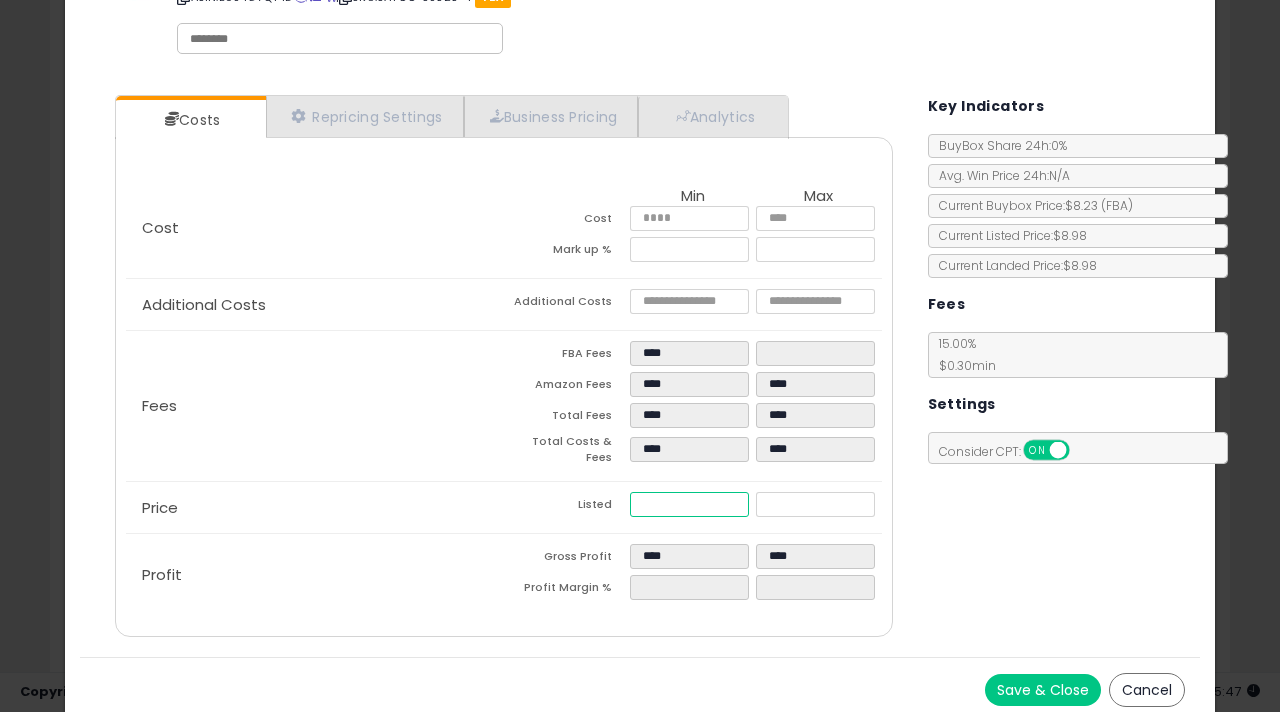 click on "****" at bounding box center (690, 504) 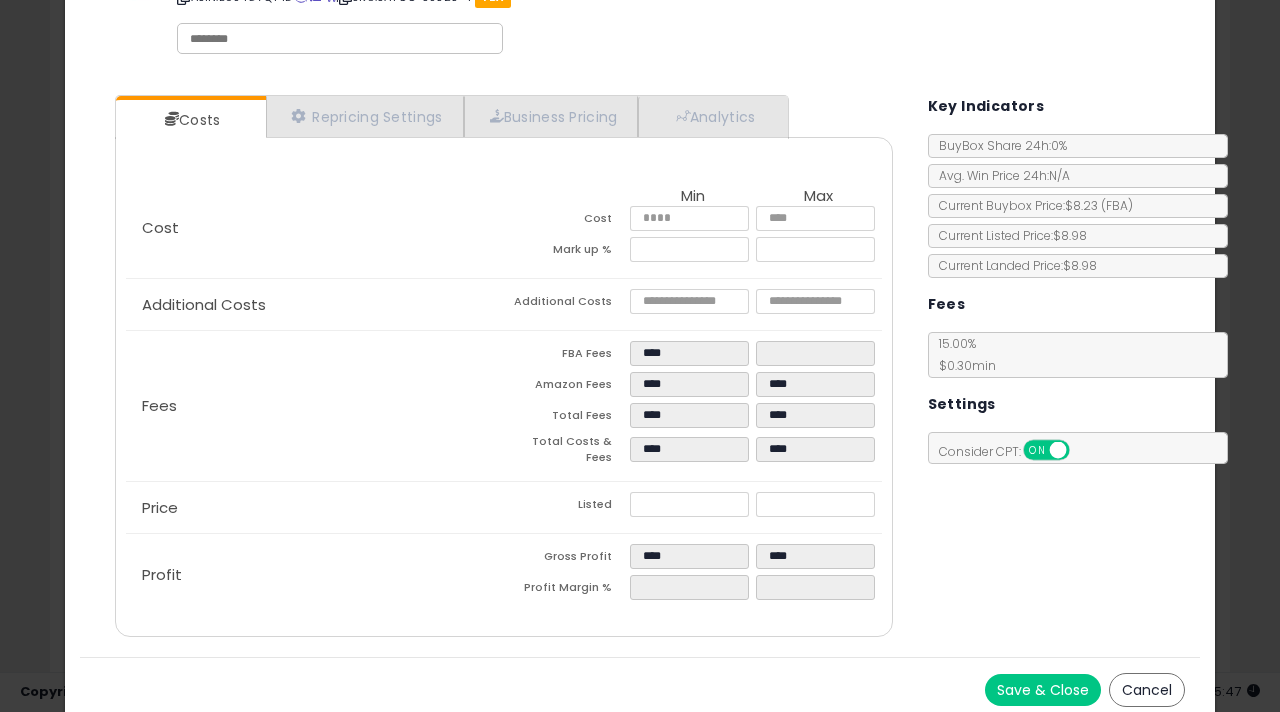type on "*****" 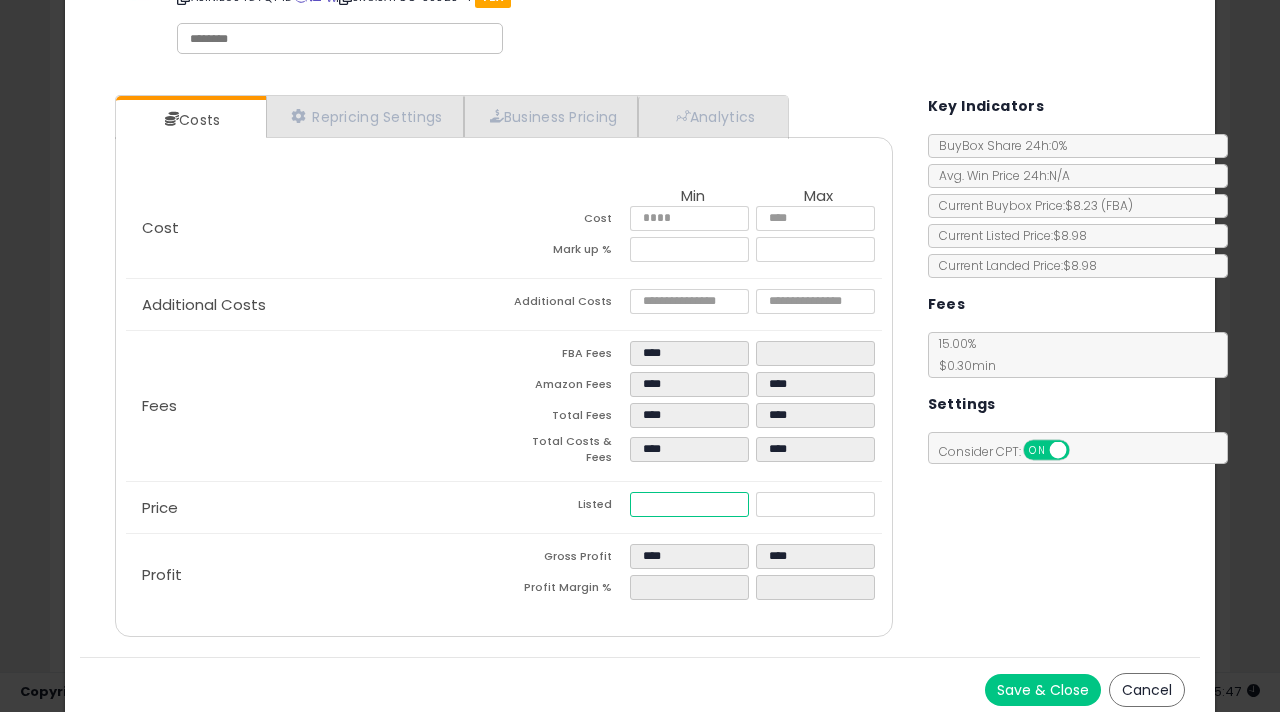 click on "****" at bounding box center (690, 504) 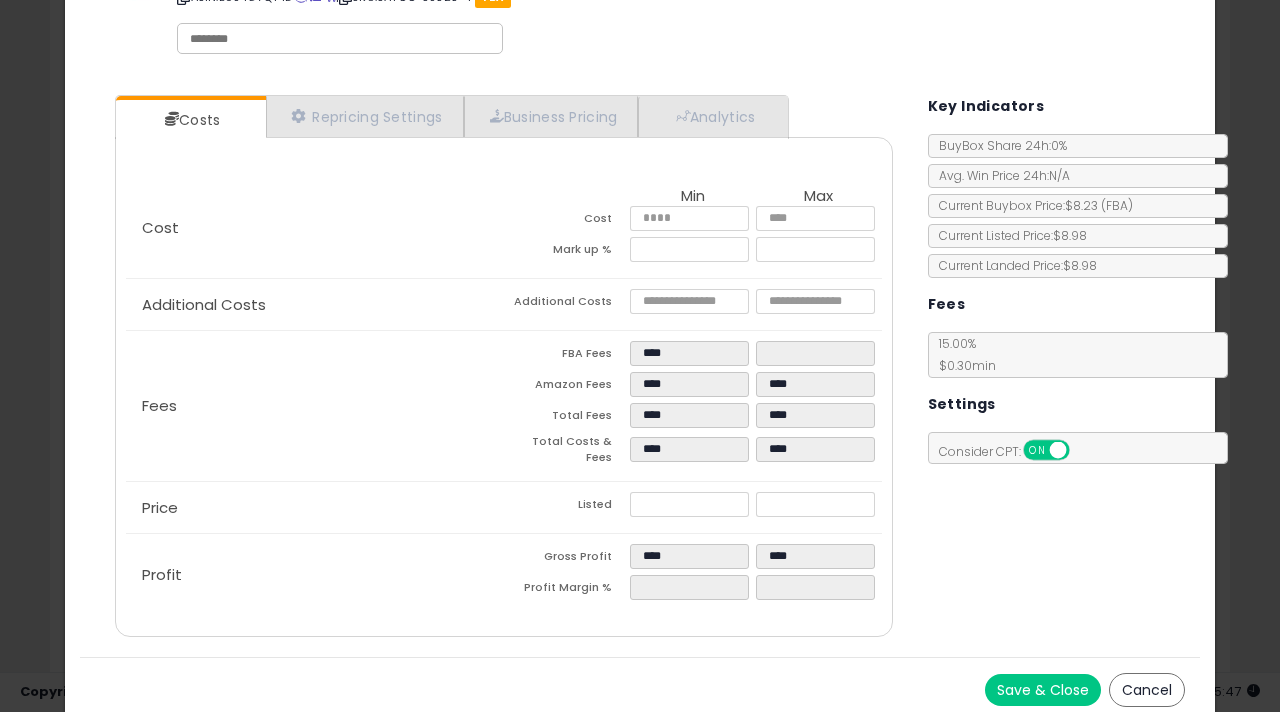 type on "*****" 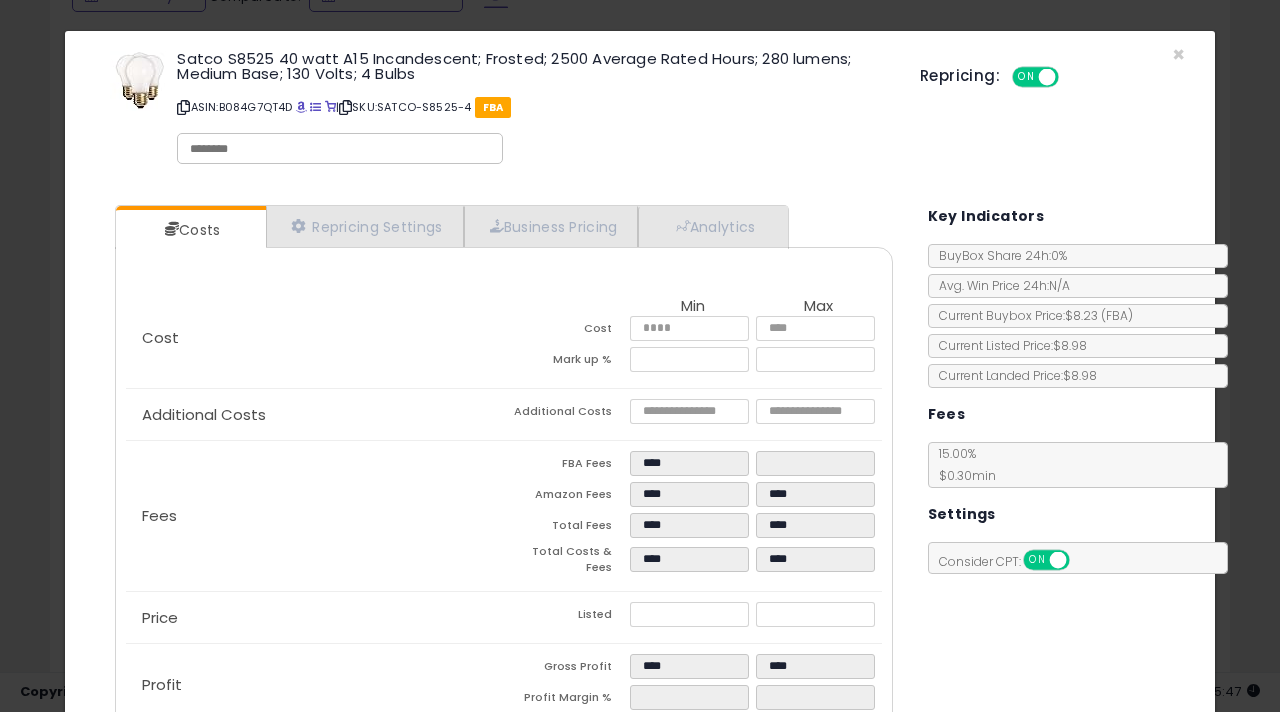 scroll, scrollTop: 6, scrollLeft: 0, axis: vertical 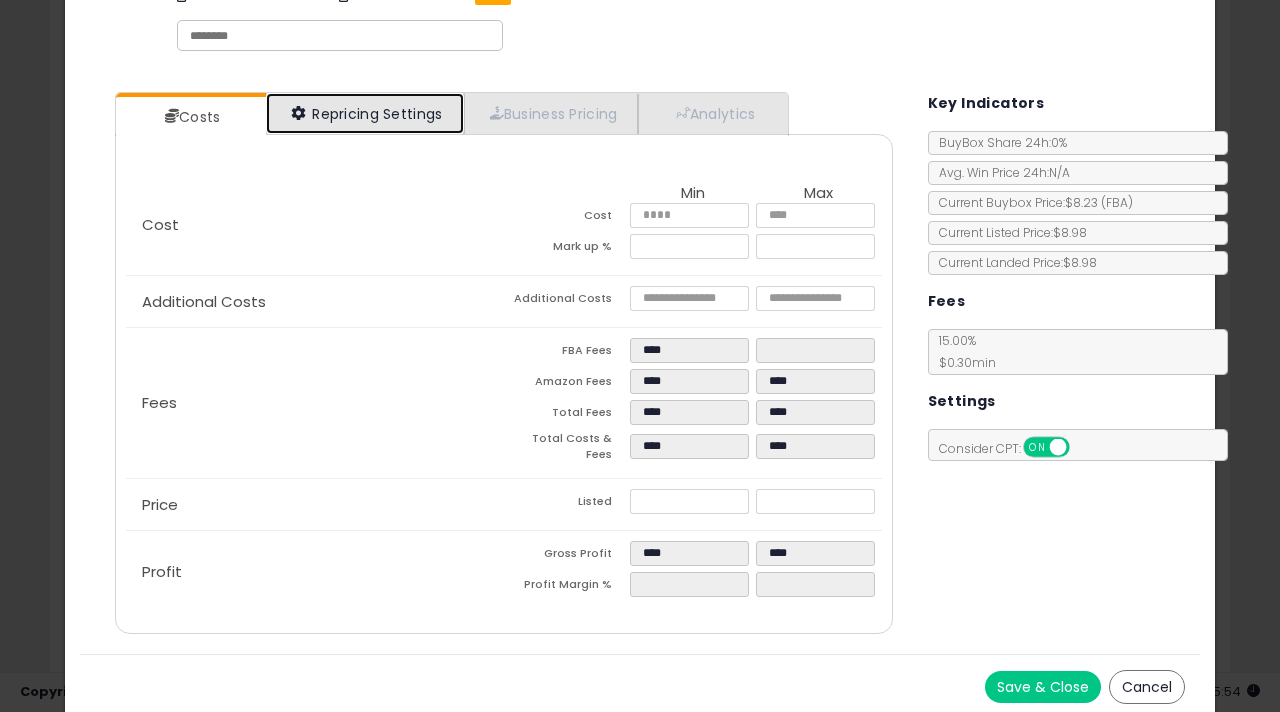 click on "Repricing Settings" at bounding box center [365, 113] 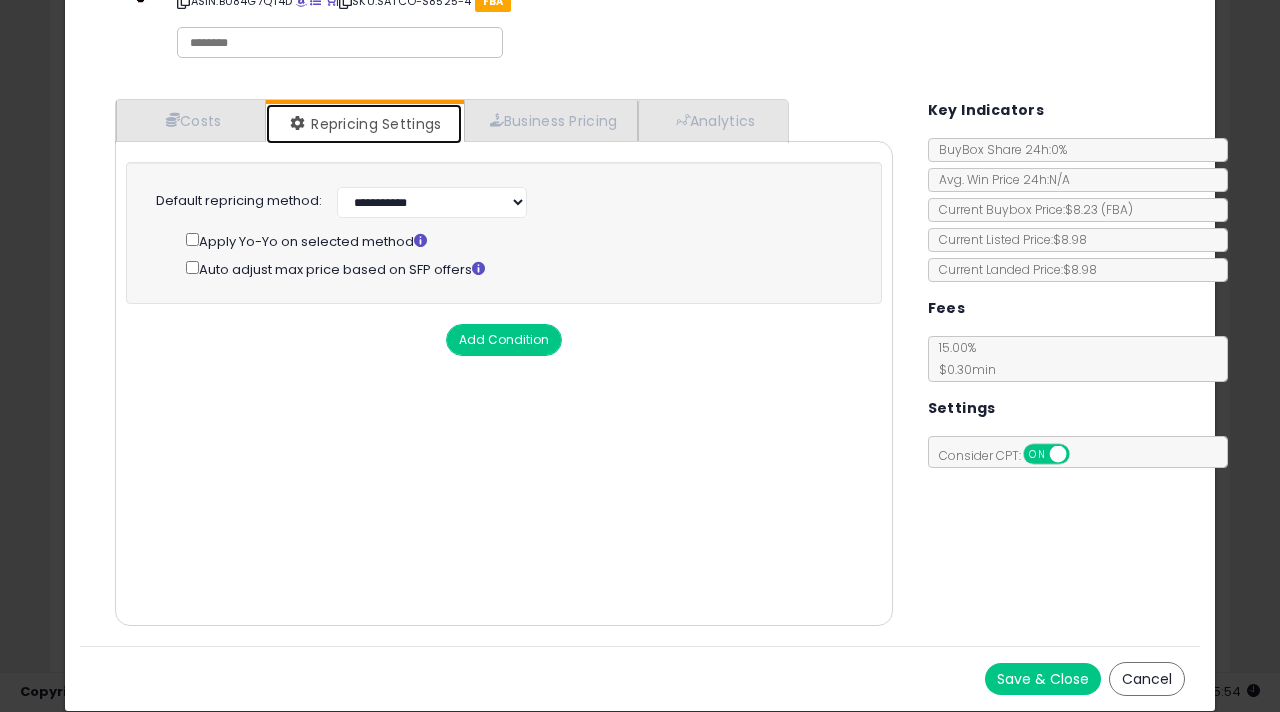 scroll, scrollTop: 104, scrollLeft: 0, axis: vertical 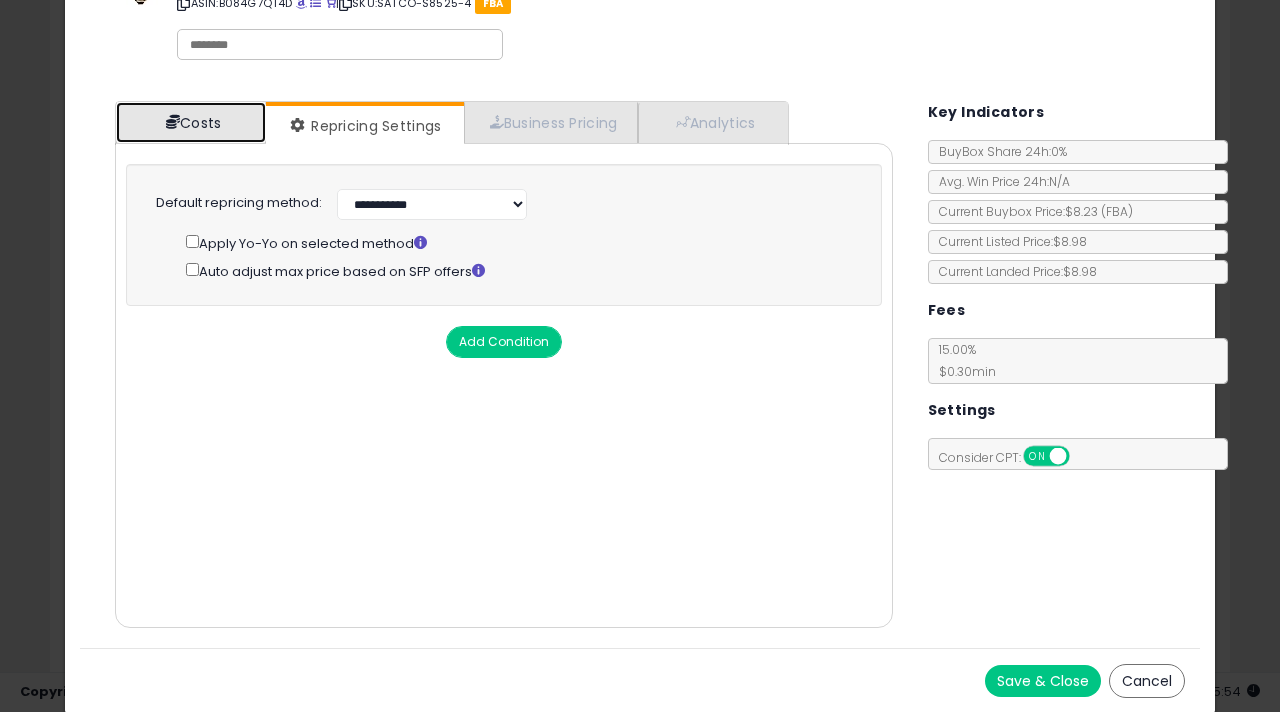 click on "Costs" at bounding box center [191, 122] 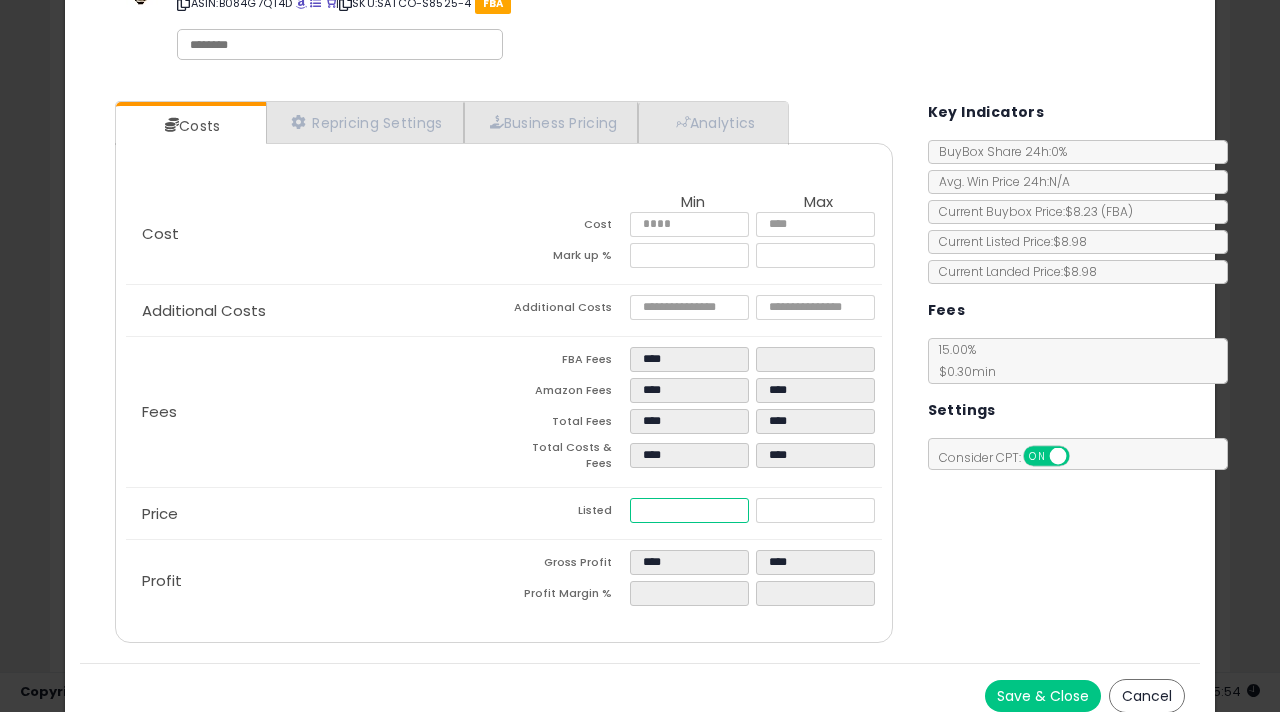click on "****" at bounding box center (690, 510) 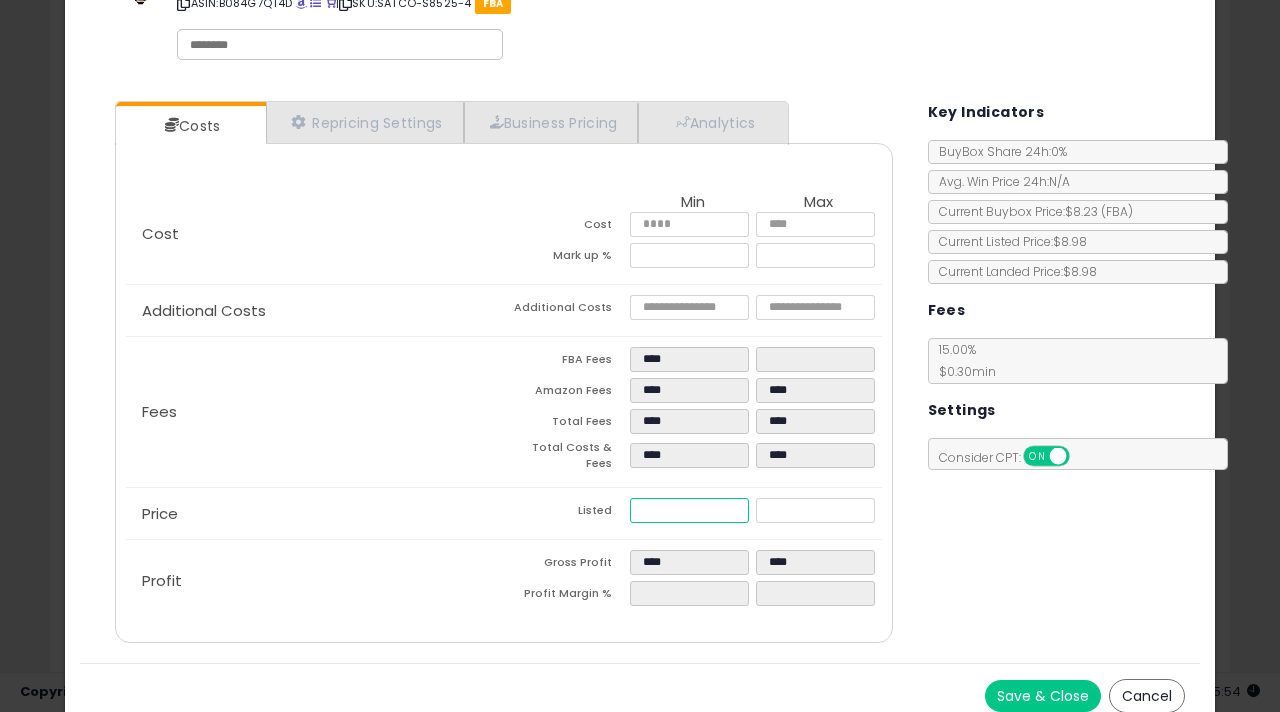 type on "****" 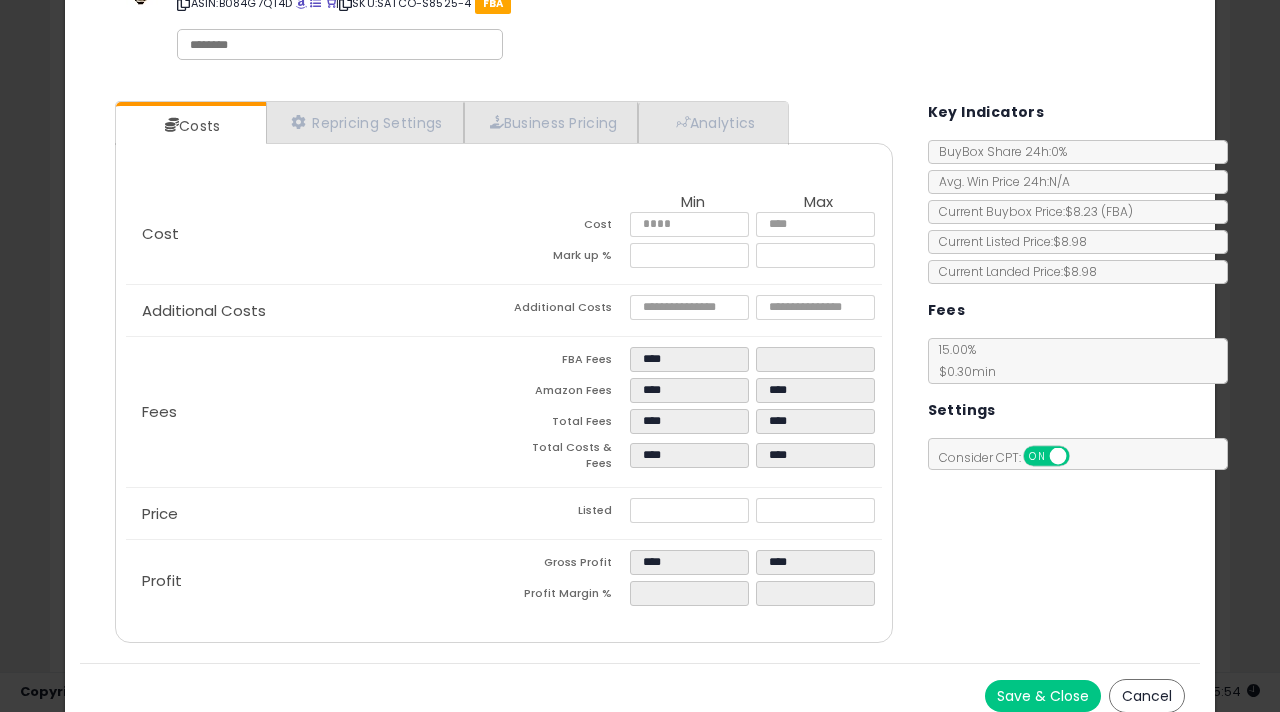 type on "*****" 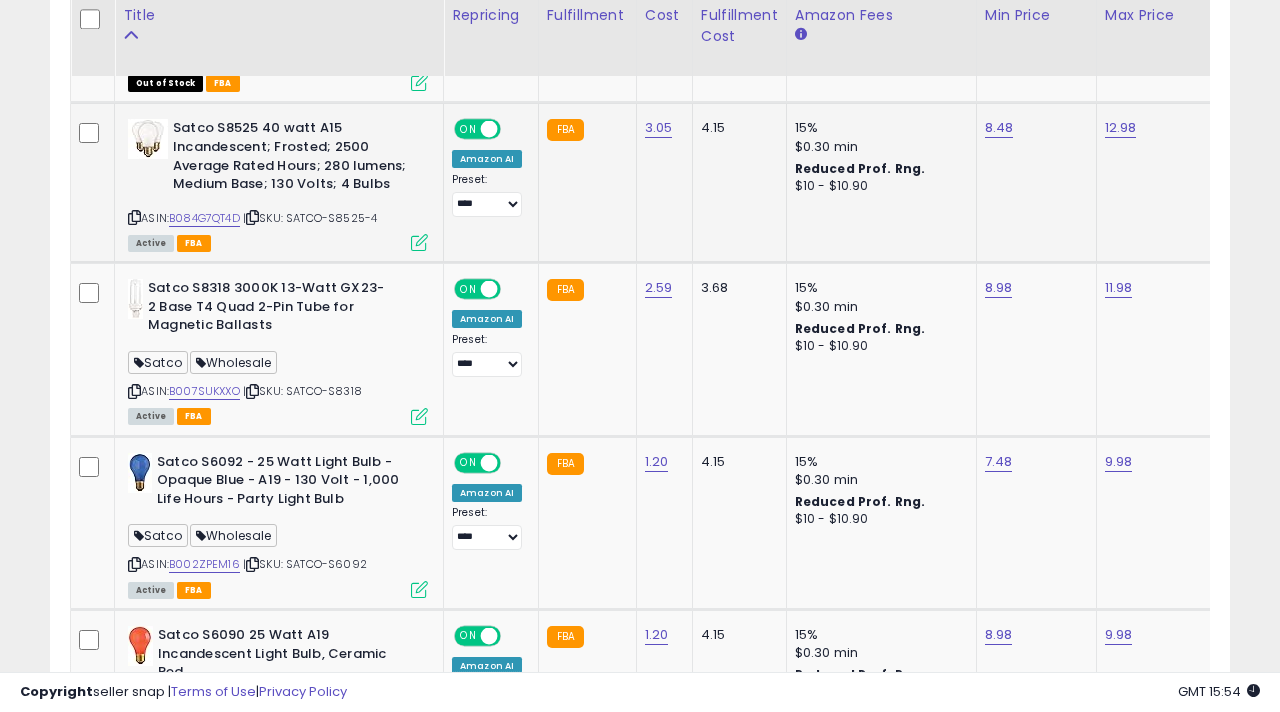 scroll, scrollTop: 1091, scrollLeft: 0, axis: vertical 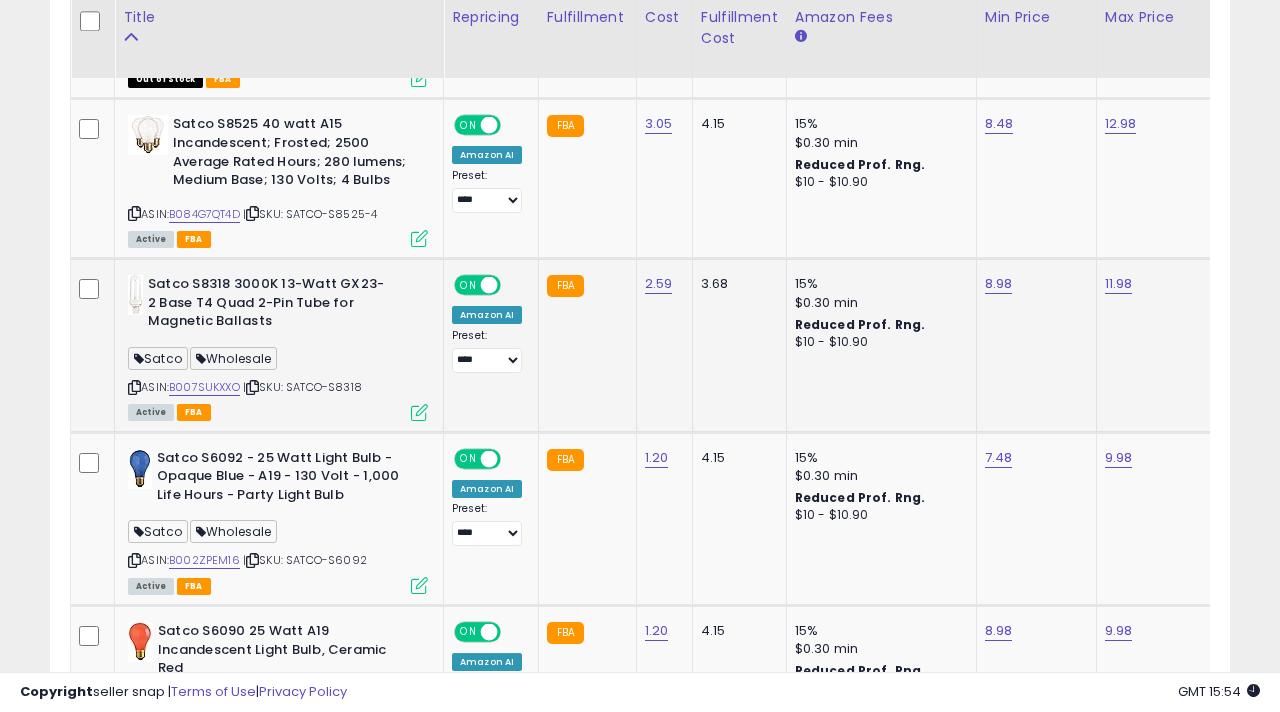 click at bounding box center (419, 412) 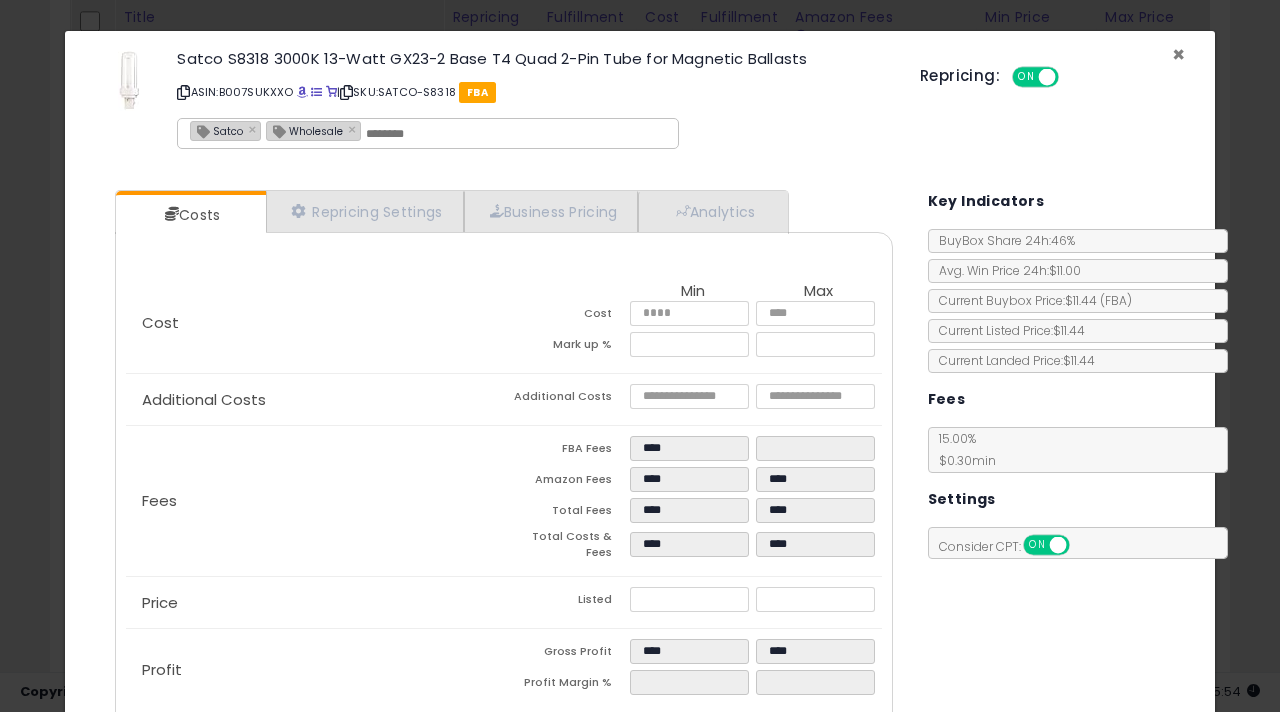 click on "×" at bounding box center [1178, 54] 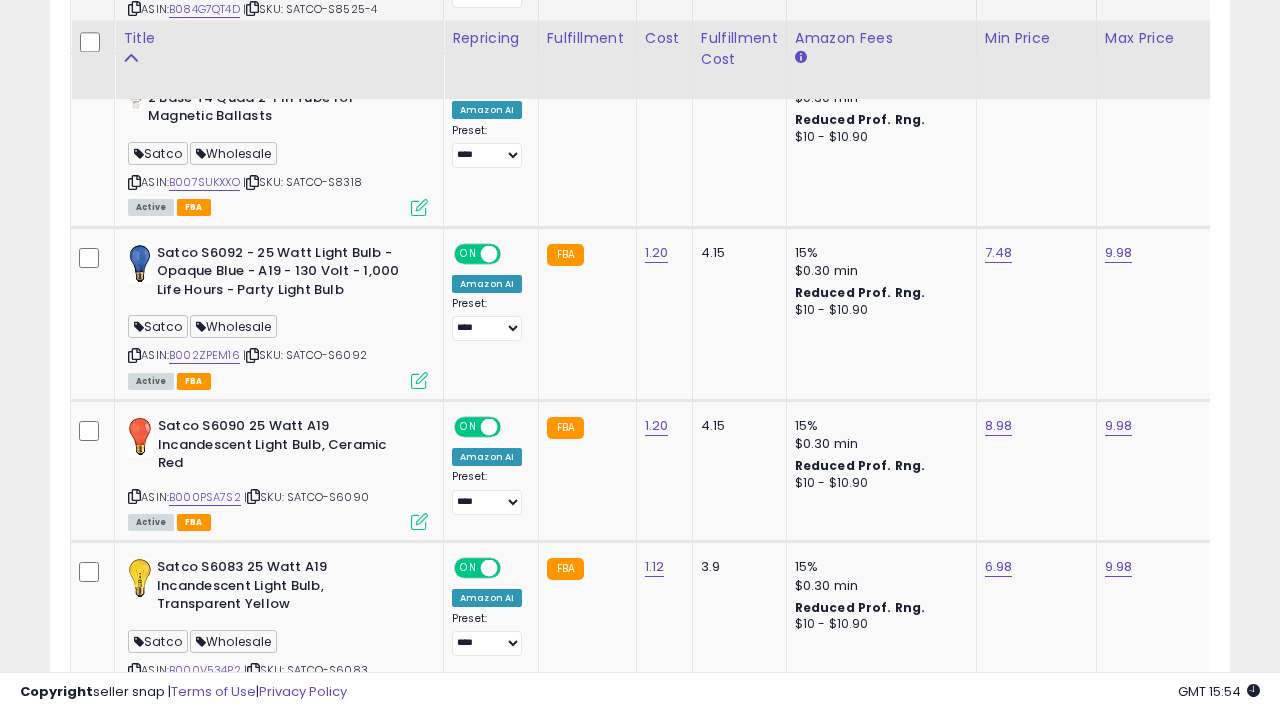 scroll, scrollTop: 1320, scrollLeft: 0, axis: vertical 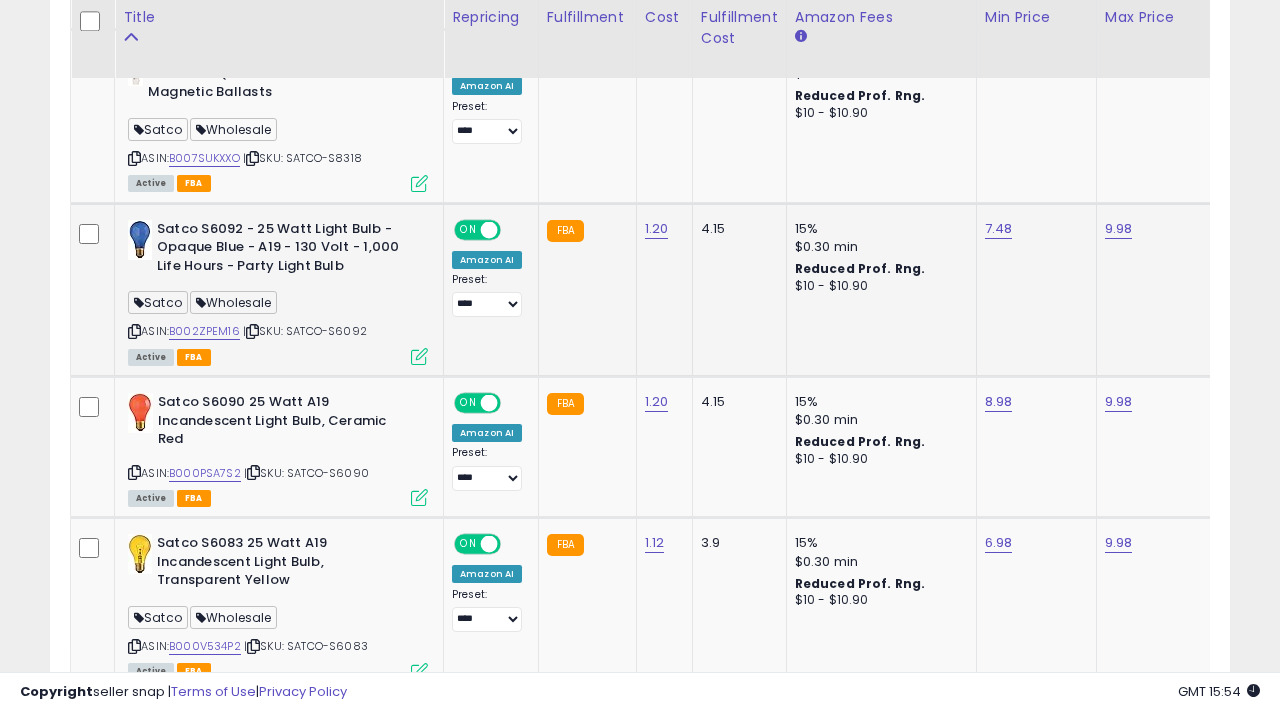 click at bounding box center [419, 356] 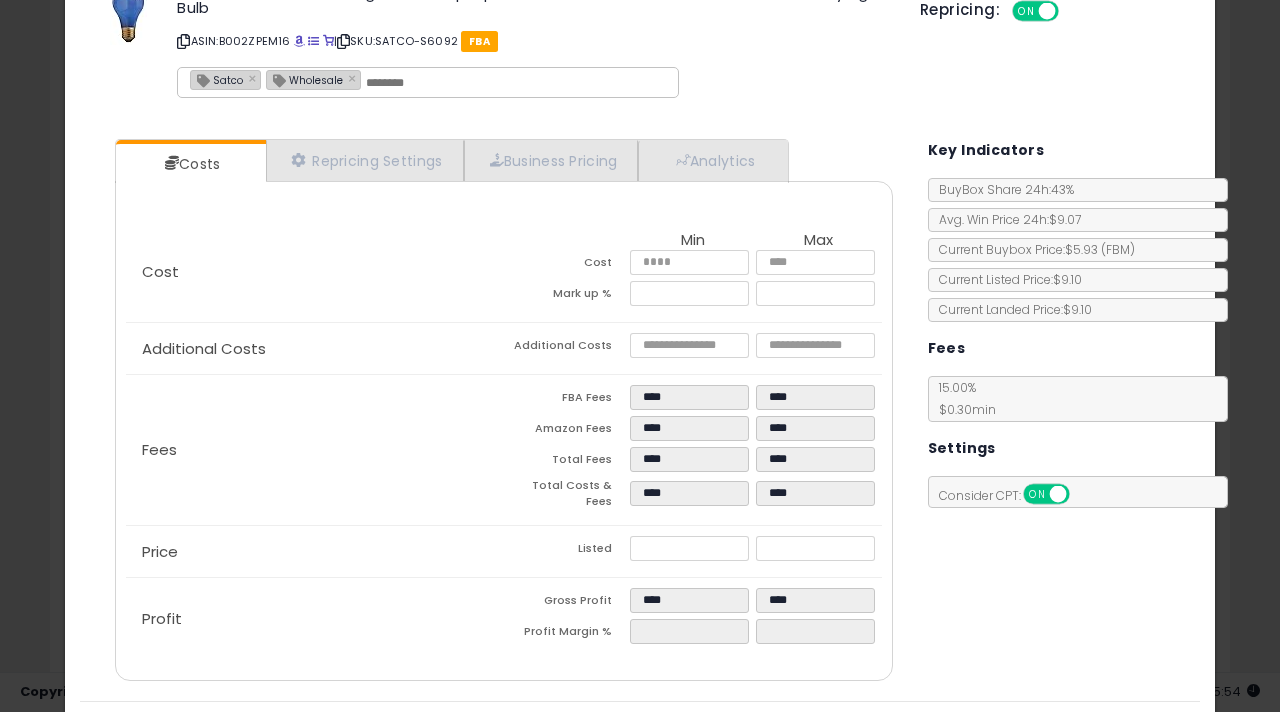 scroll, scrollTop: 113, scrollLeft: 0, axis: vertical 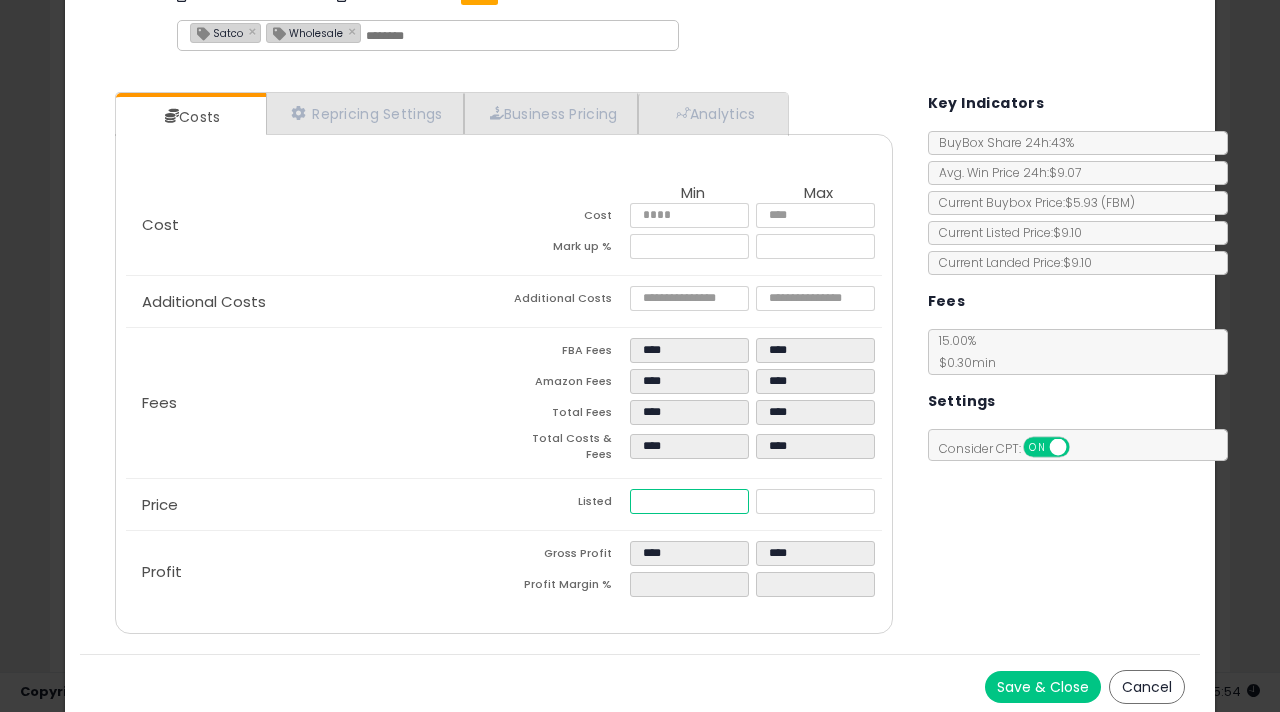 click on "****" at bounding box center [690, 501] 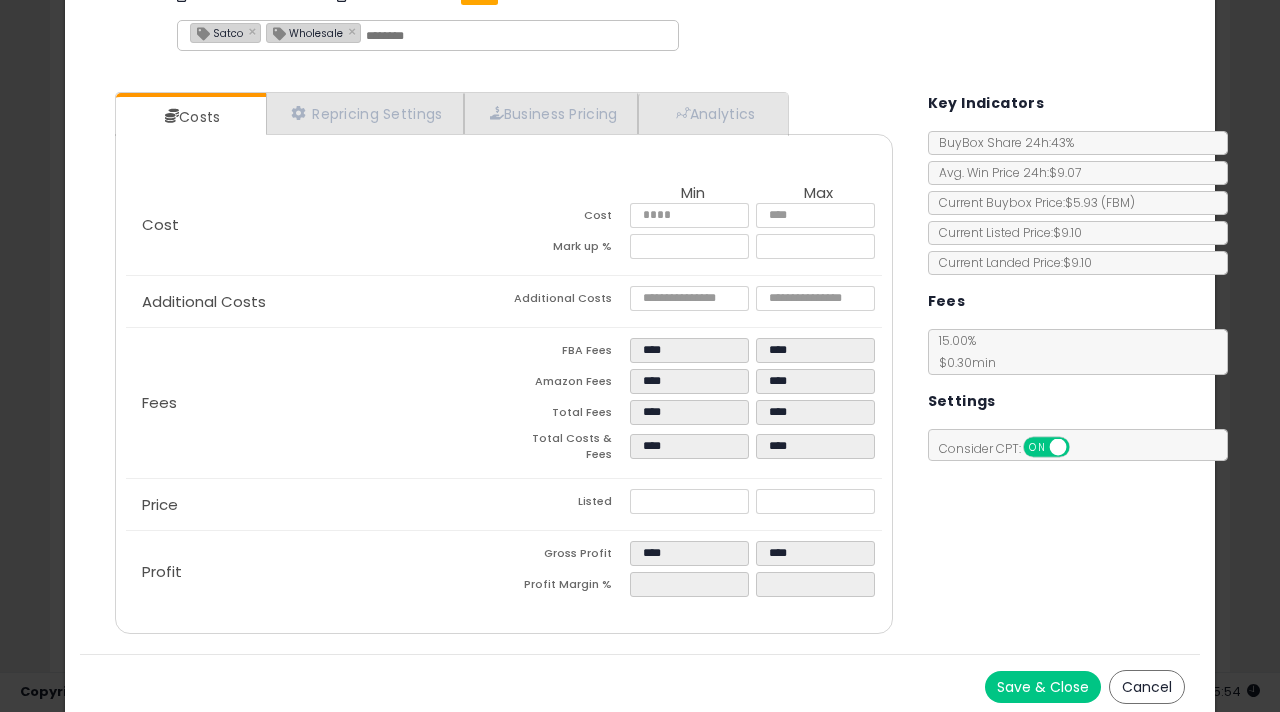 type on "******" 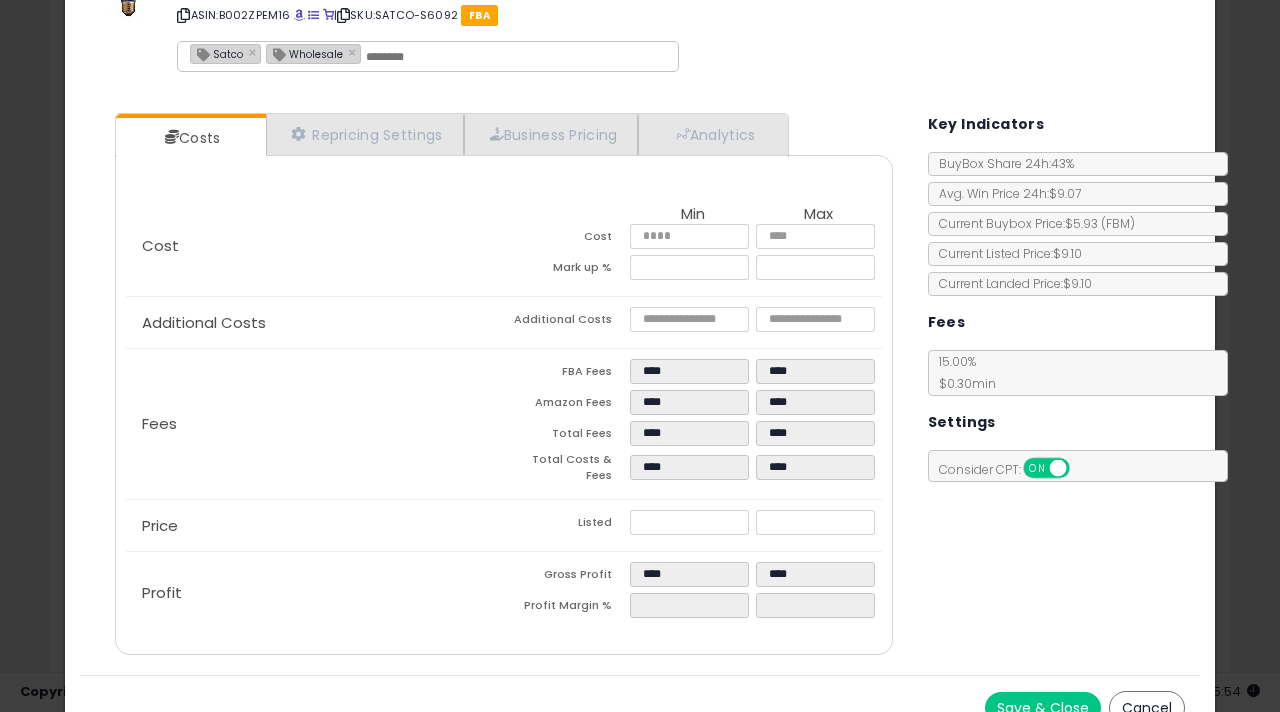 scroll, scrollTop: 113, scrollLeft: 0, axis: vertical 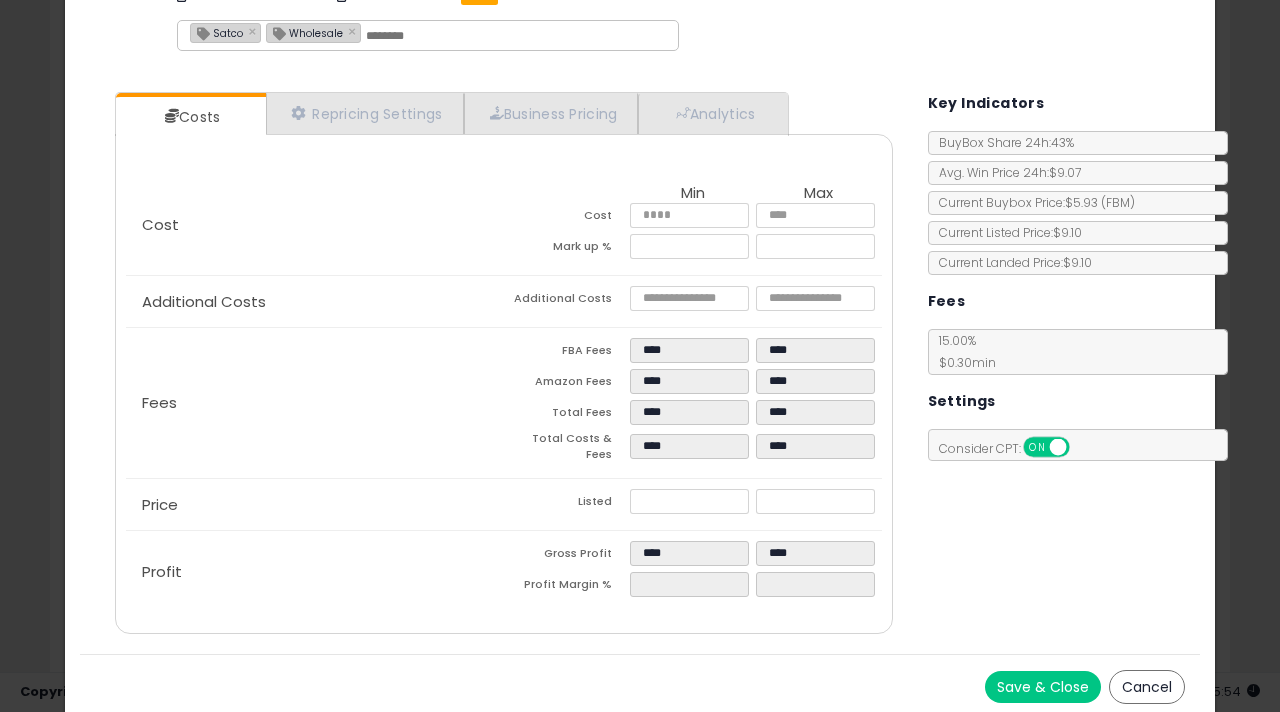 click on "Save & Close" at bounding box center [1043, 687] 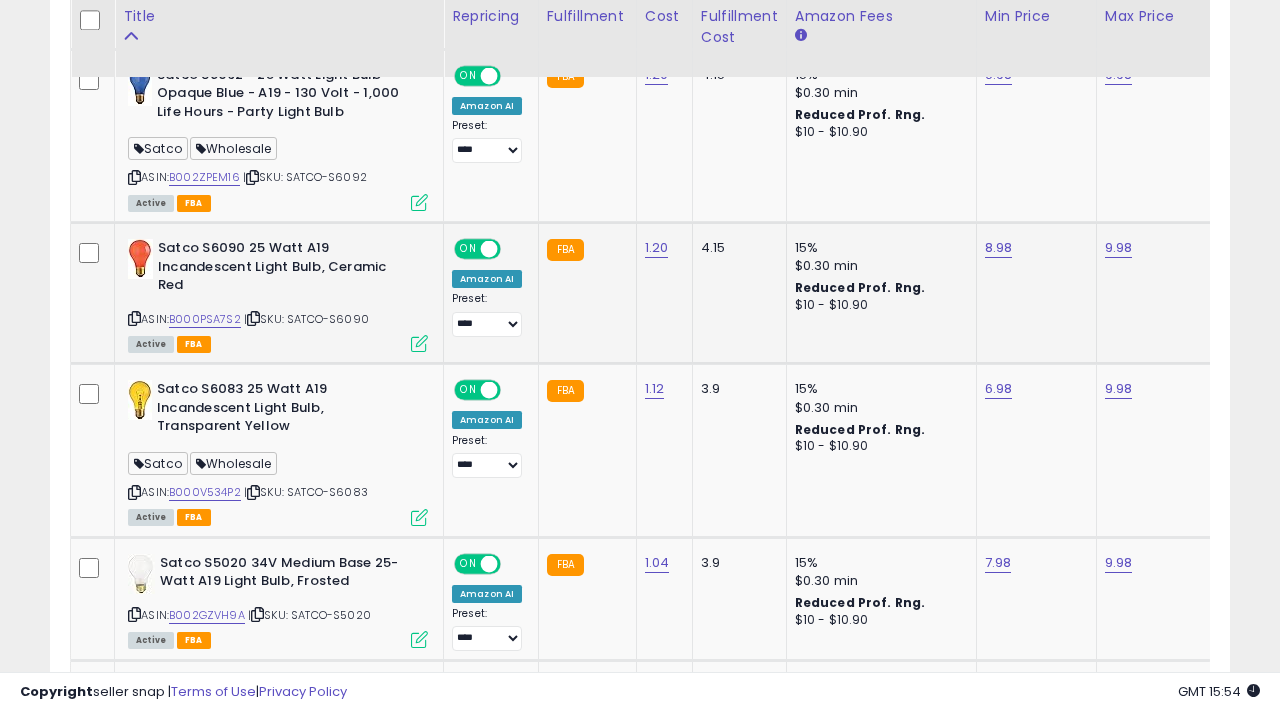 scroll, scrollTop: 1478, scrollLeft: 0, axis: vertical 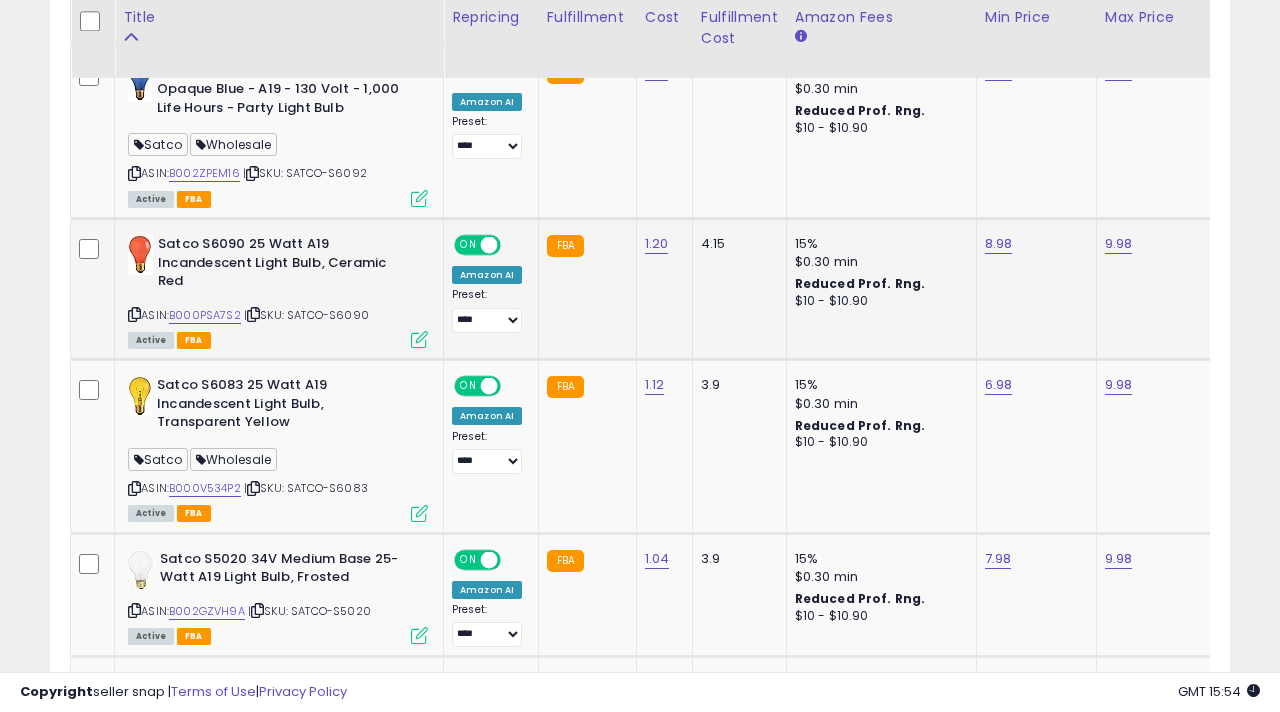 click at bounding box center (419, 339) 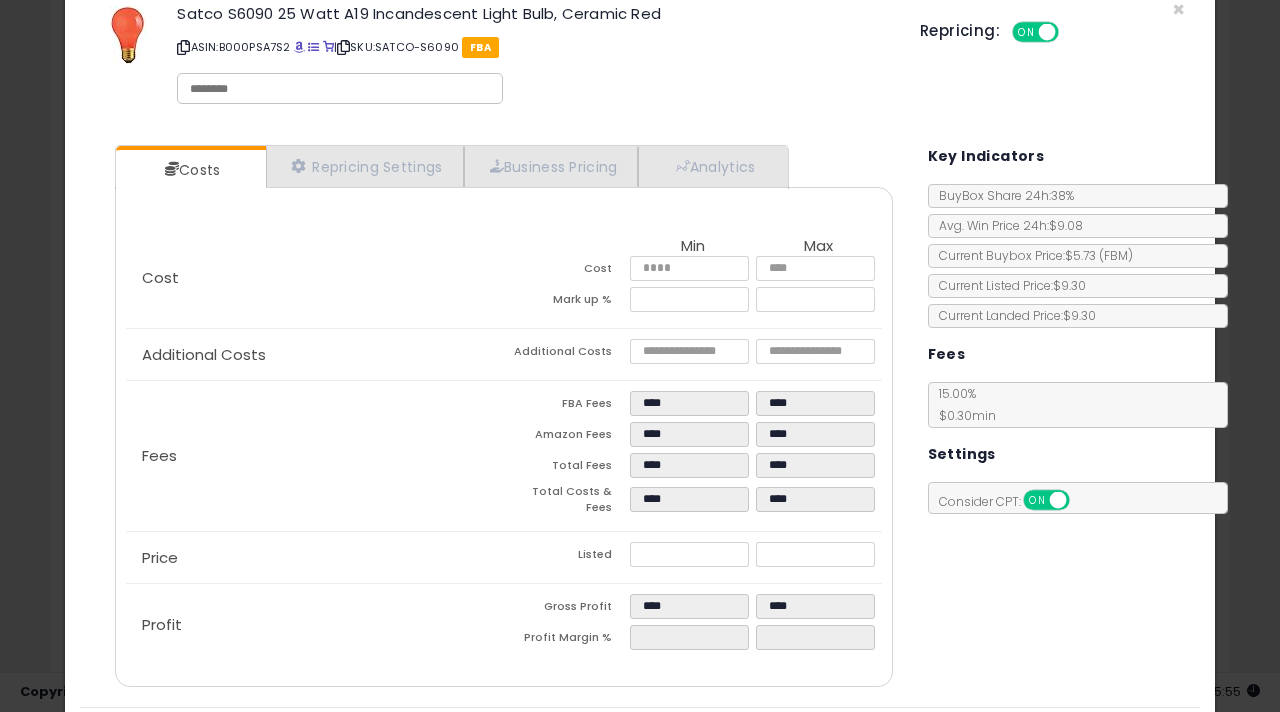 scroll, scrollTop: 51, scrollLeft: 0, axis: vertical 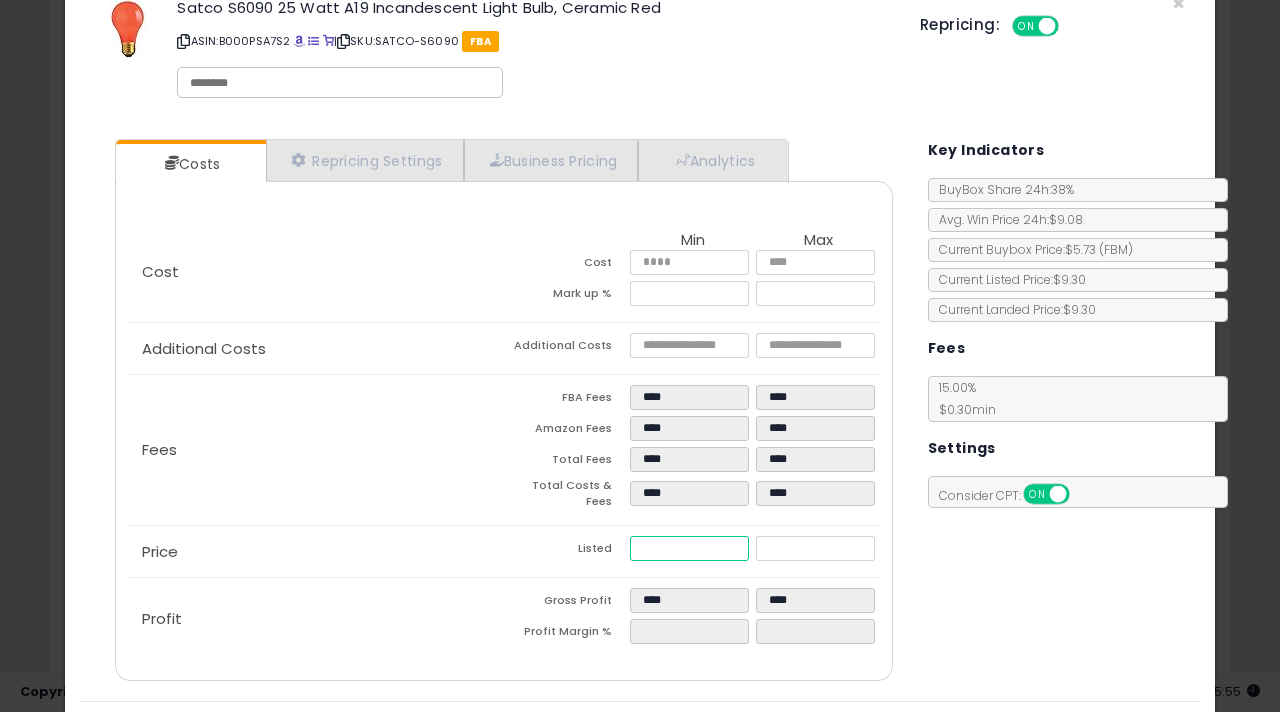 click on "****" at bounding box center [690, 548] 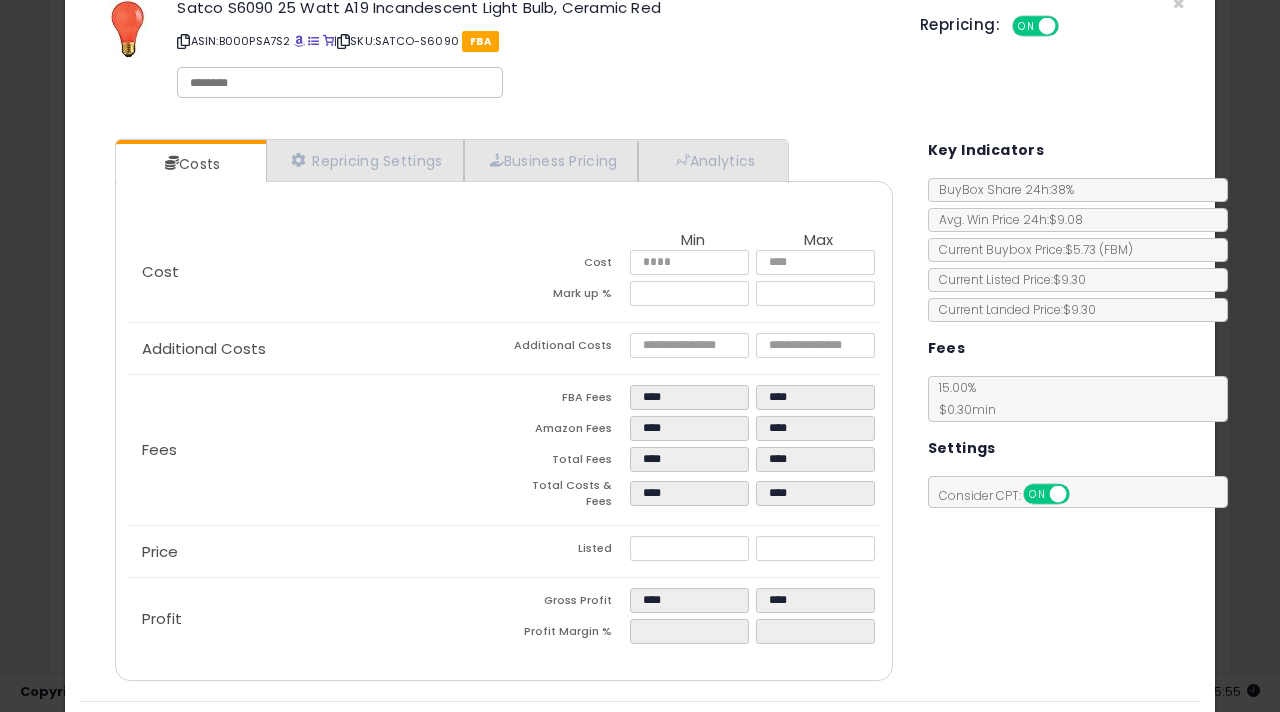 type on "******" 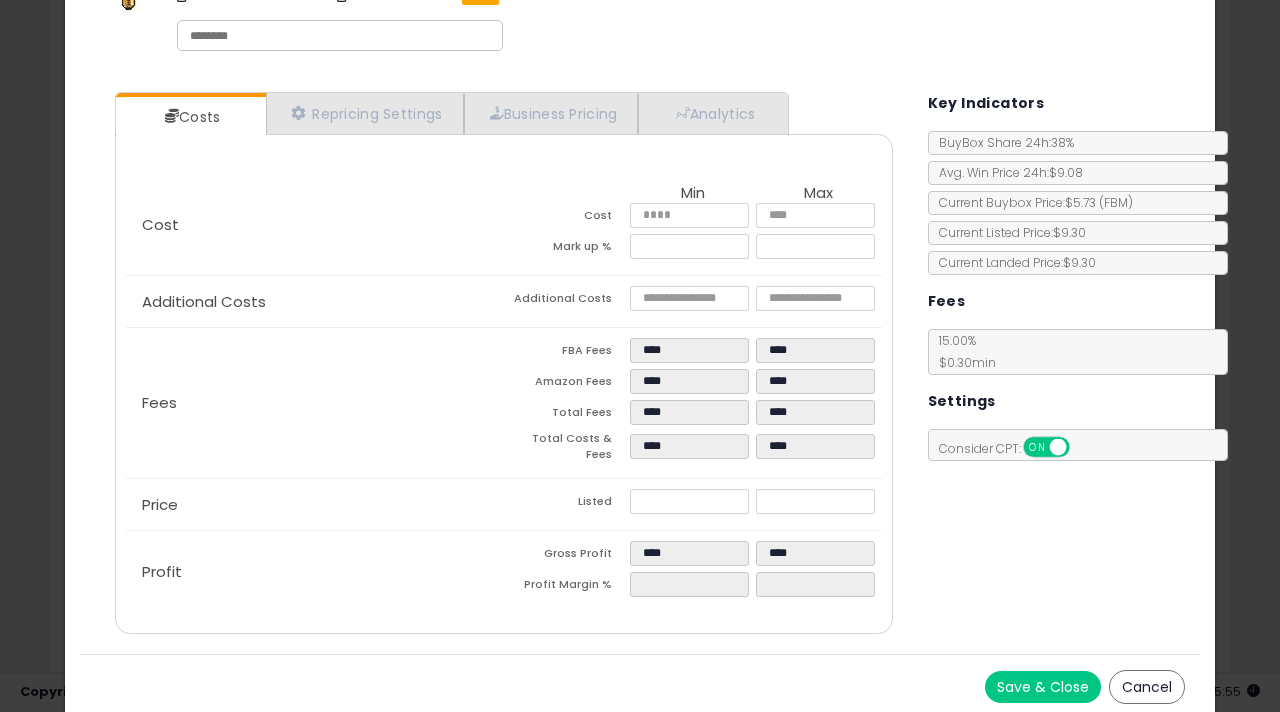 click on "Save & Close" at bounding box center (1043, 687) 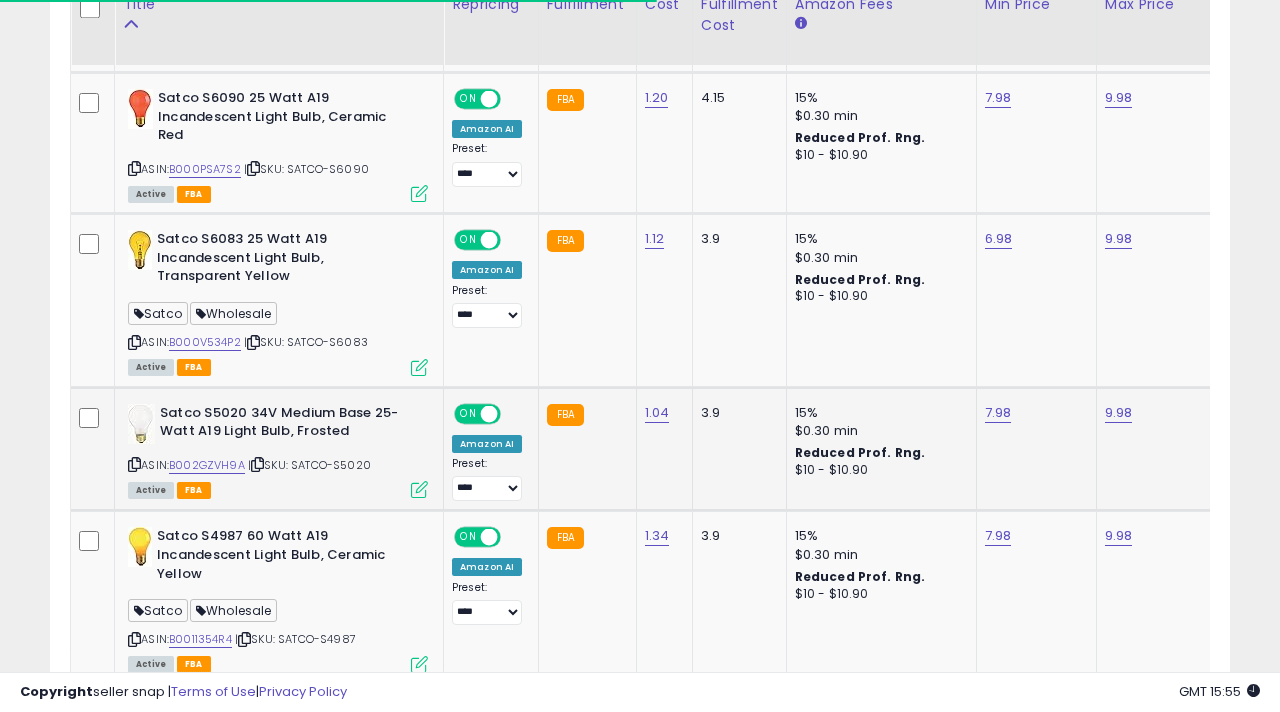 scroll, scrollTop: 1629, scrollLeft: 0, axis: vertical 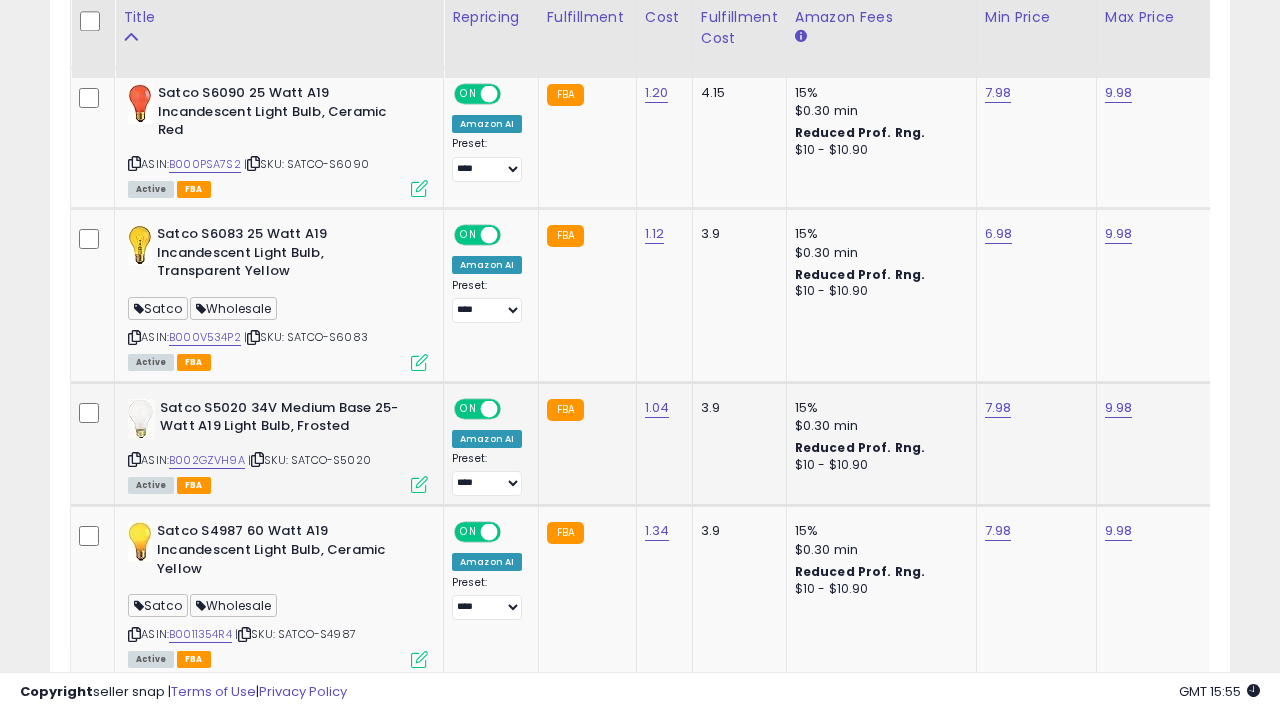 click at bounding box center [419, 484] 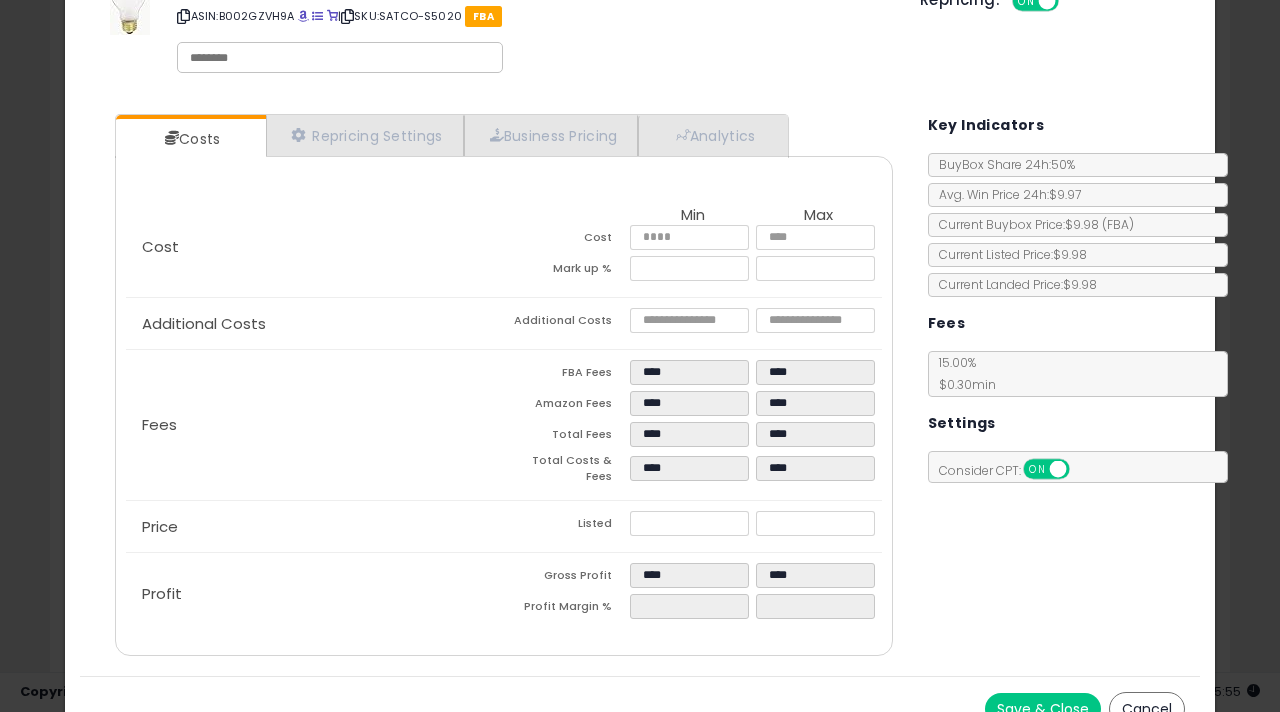 scroll, scrollTop: 93, scrollLeft: 0, axis: vertical 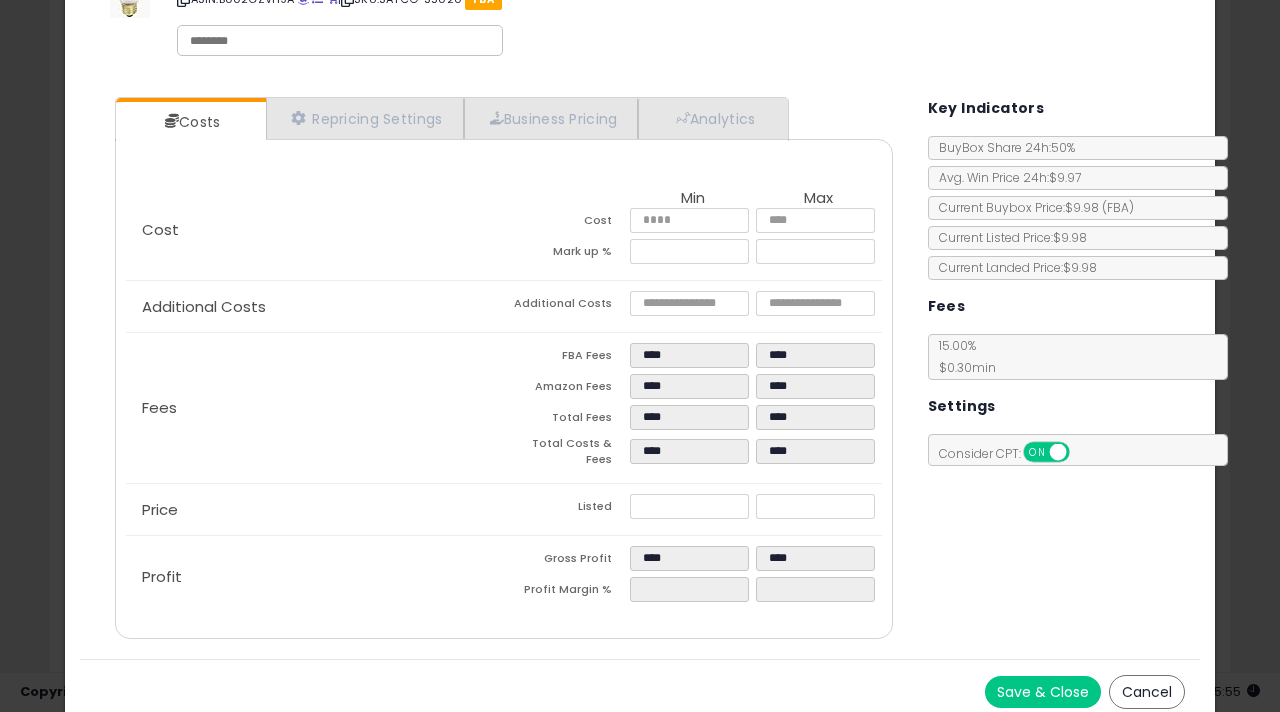 click on "Cancel" at bounding box center (1147, 692) 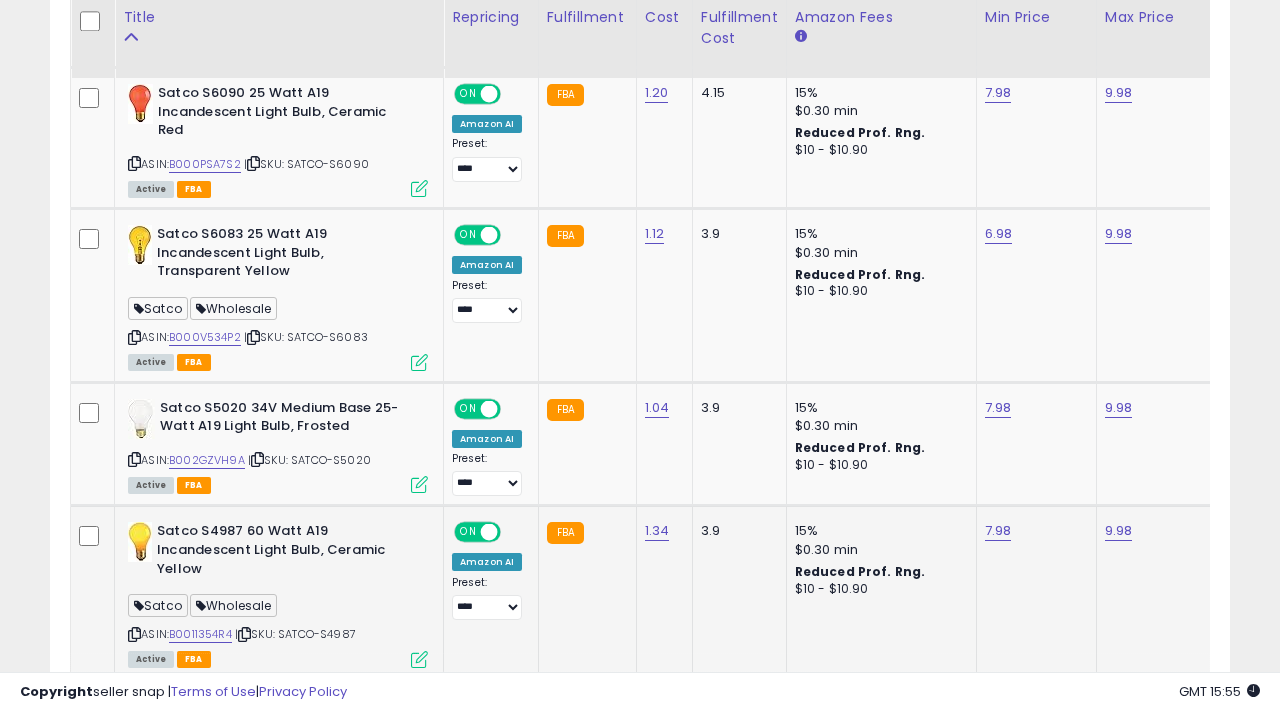 scroll, scrollTop: 0, scrollLeft: 24, axis: horizontal 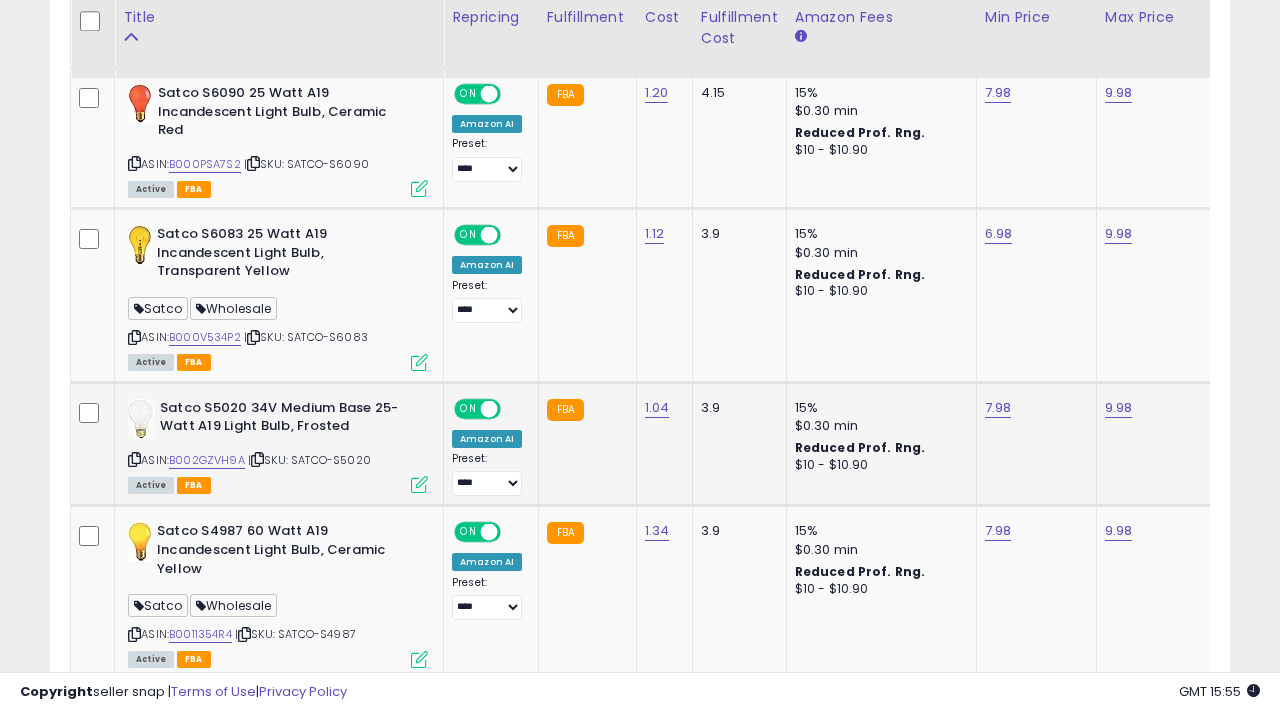 click at bounding box center (419, 484) 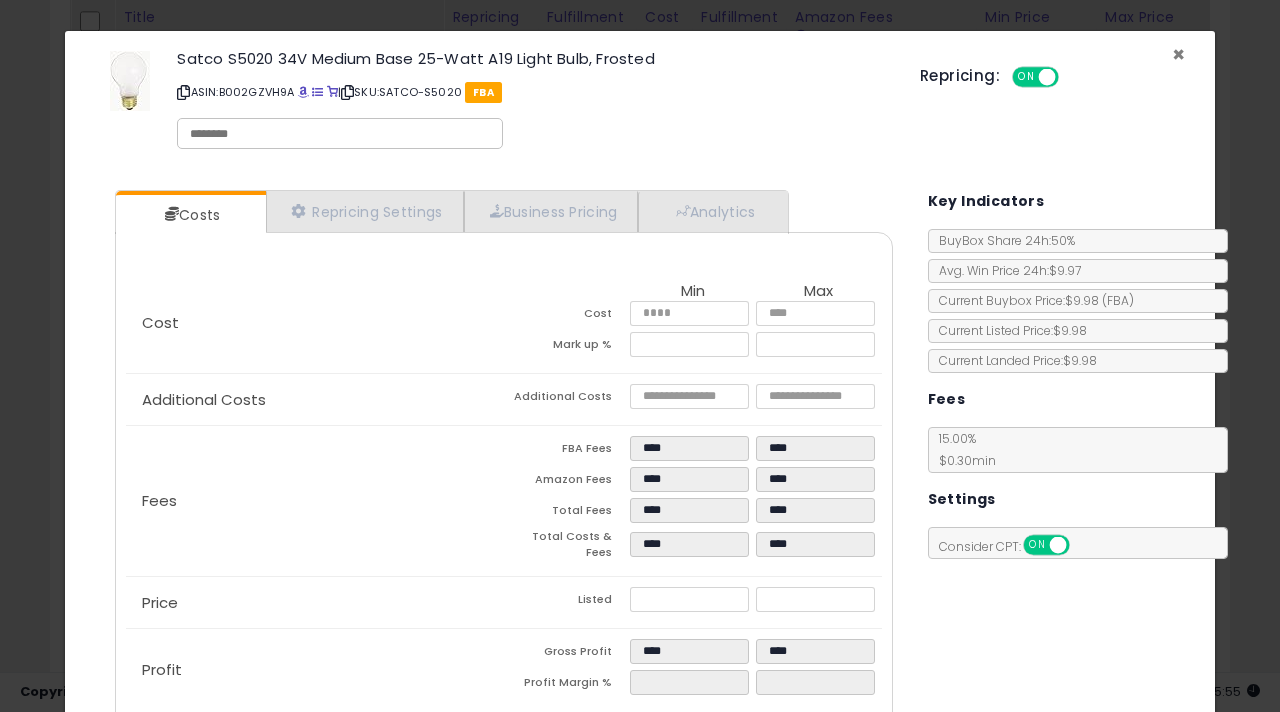 click on "×" at bounding box center (1178, 54) 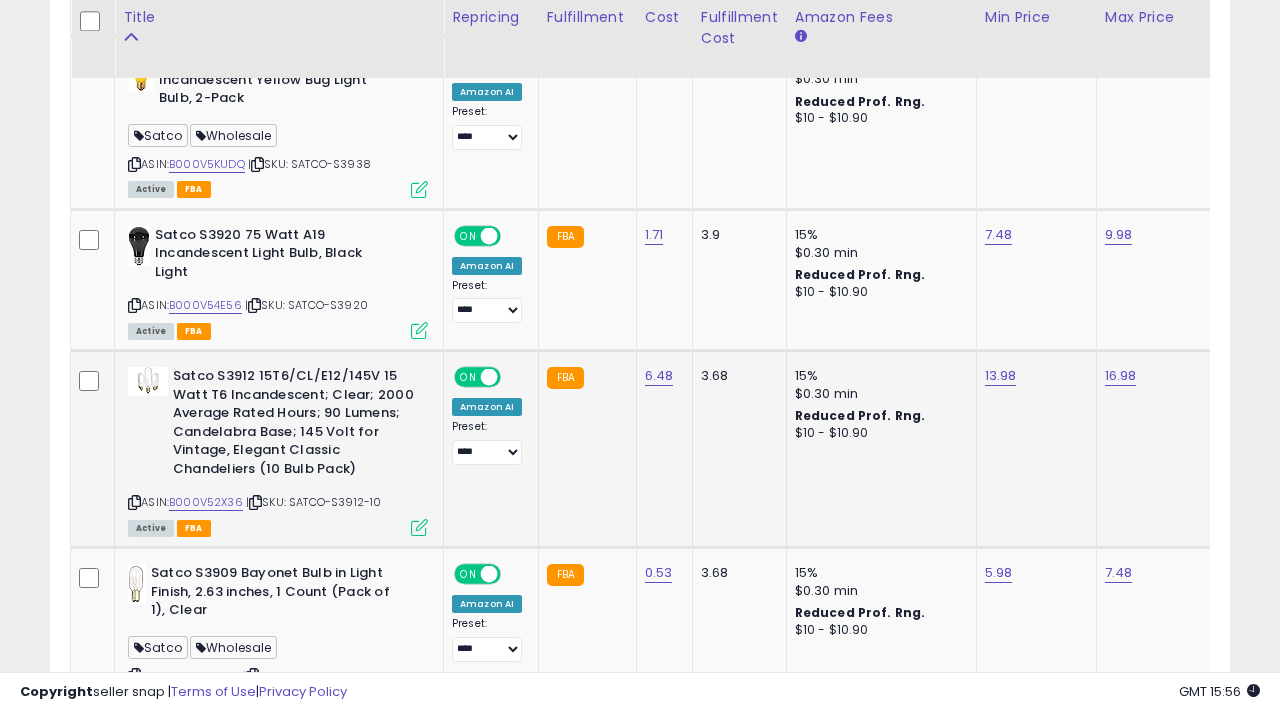 click at bounding box center [419, 527] 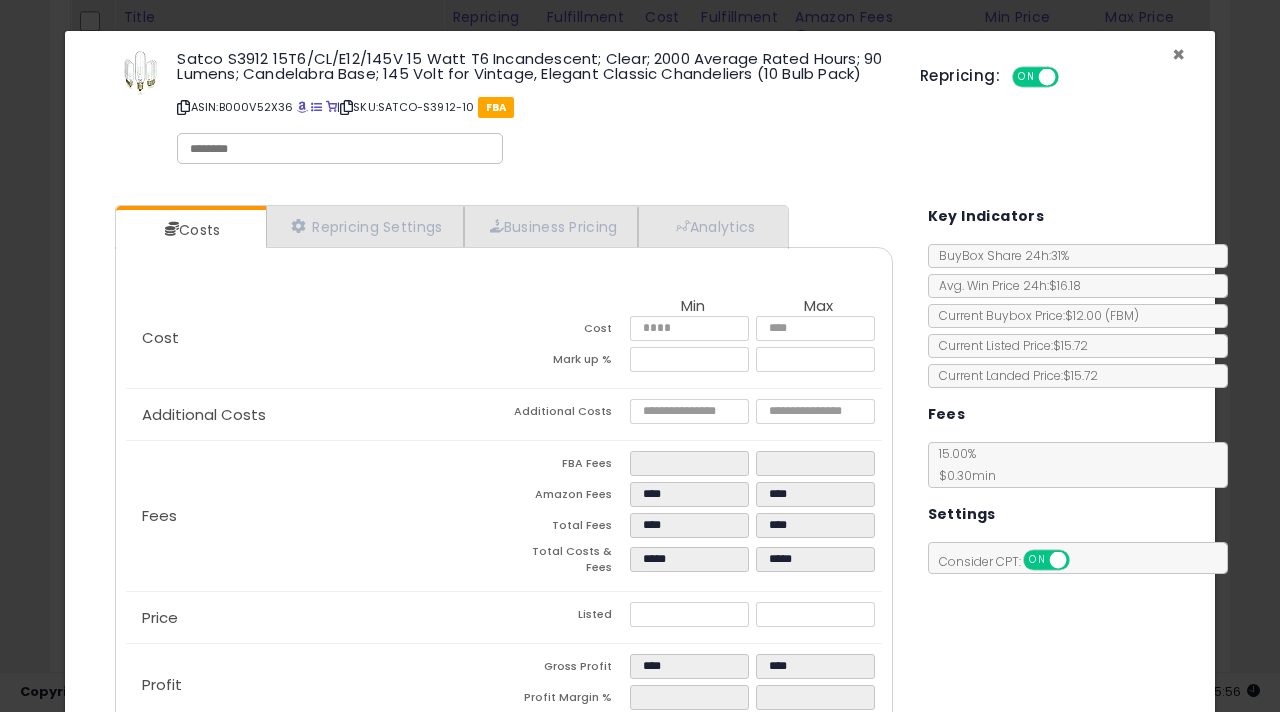 click on "×" at bounding box center (1178, 54) 